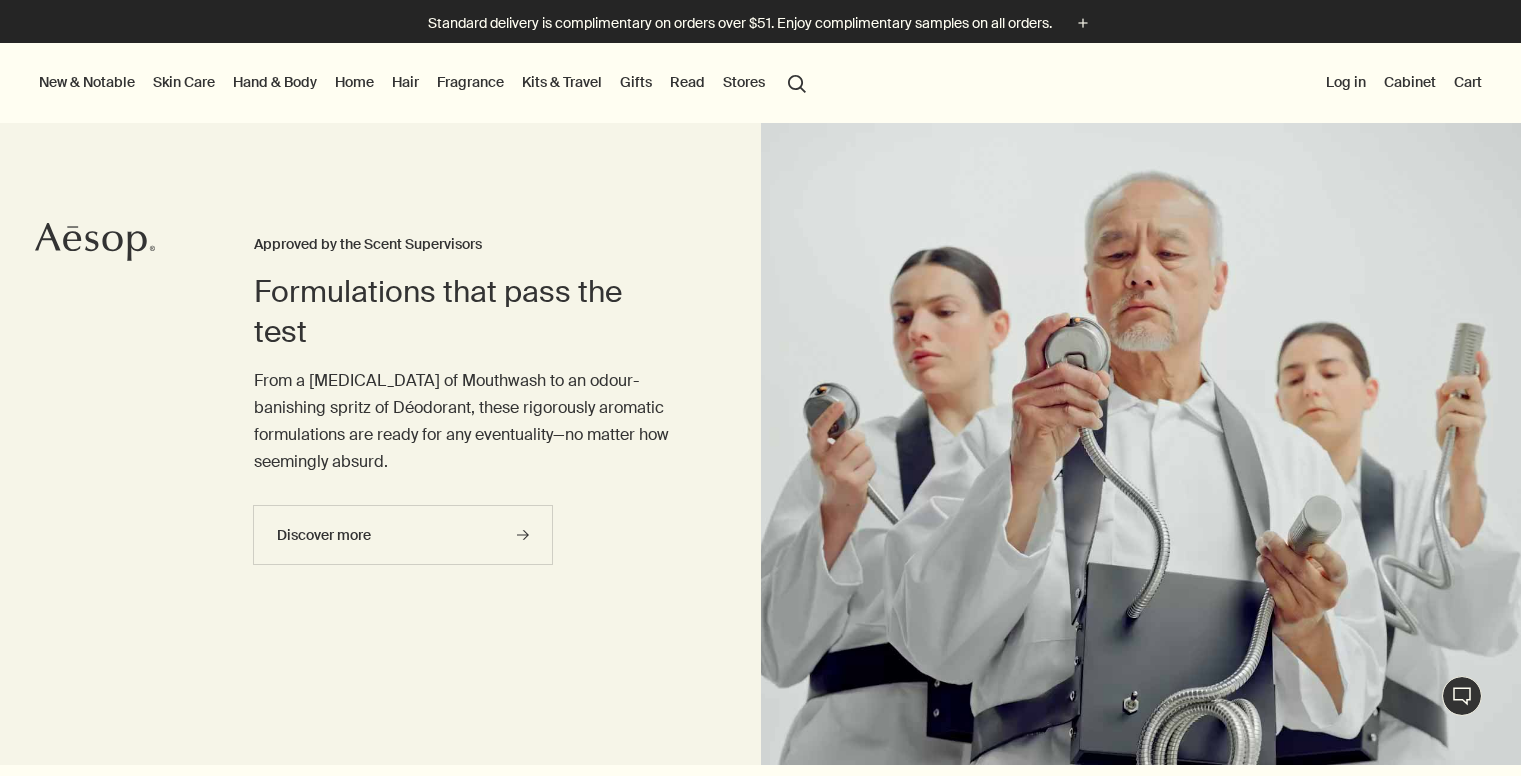 scroll, scrollTop: 0, scrollLeft: 0, axis: both 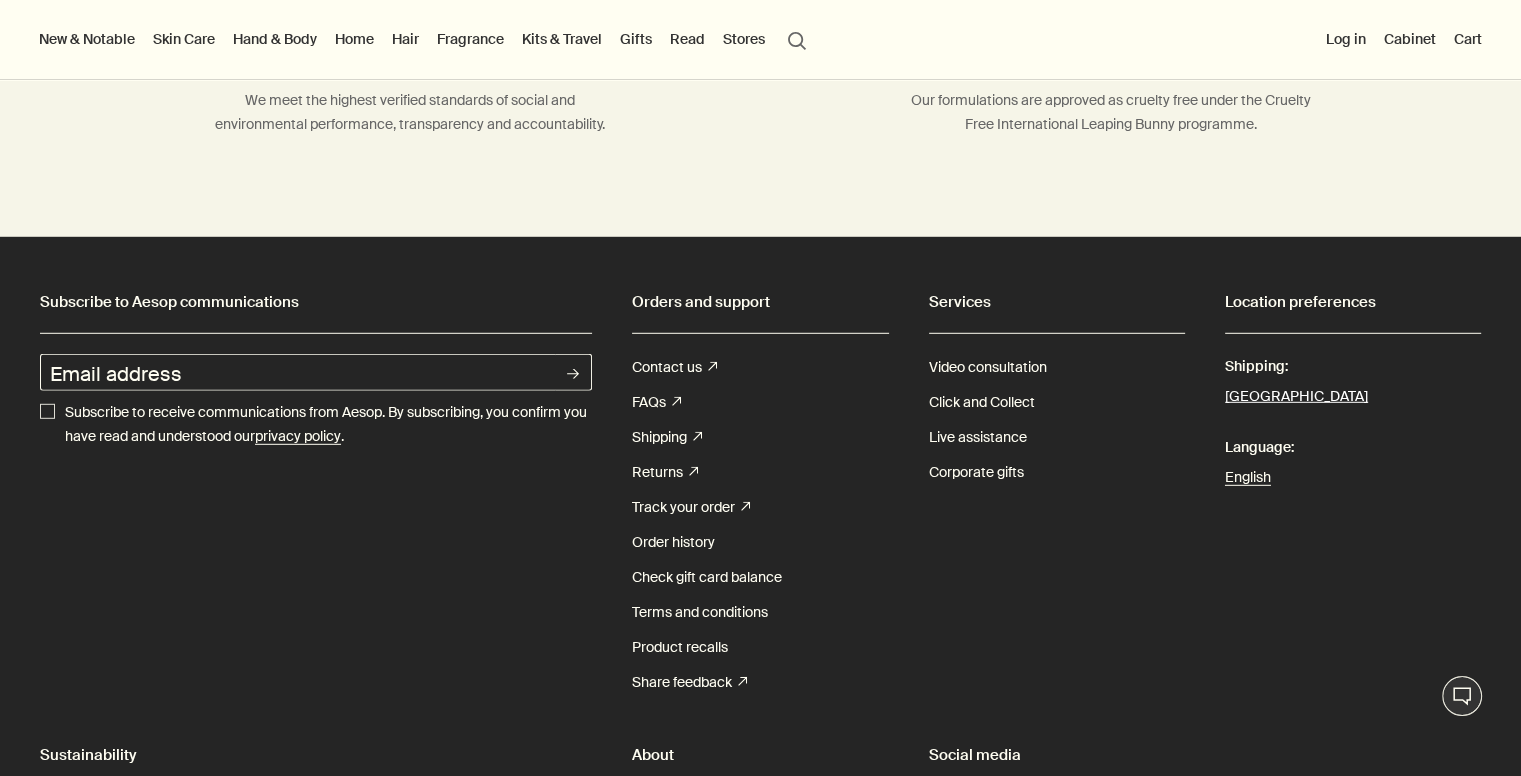 click on "[GEOGRAPHIC_DATA]" at bounding box center (1296, 397) 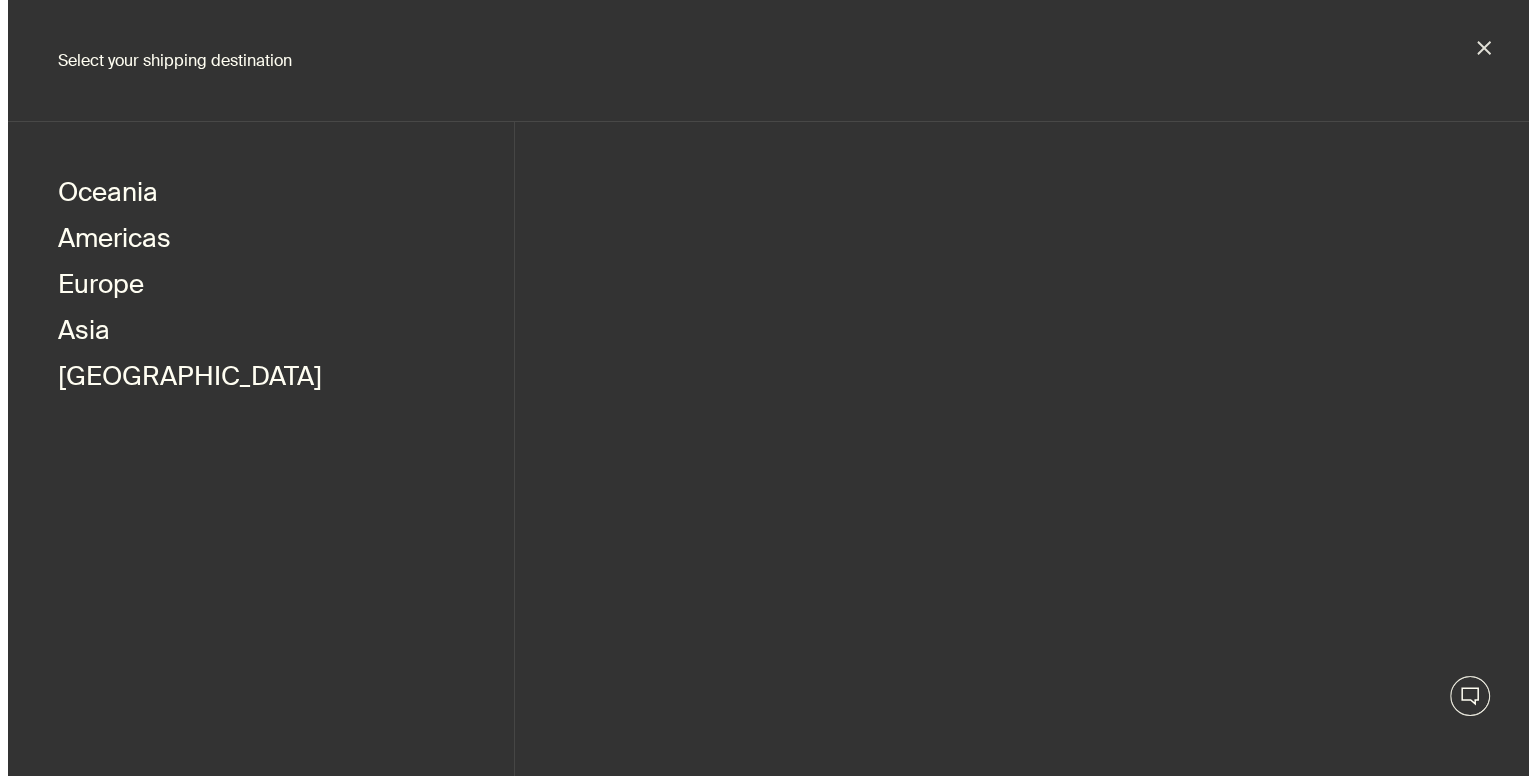 scroll, scrollTop: 5680, scrollLeft: 0, axis: vertical 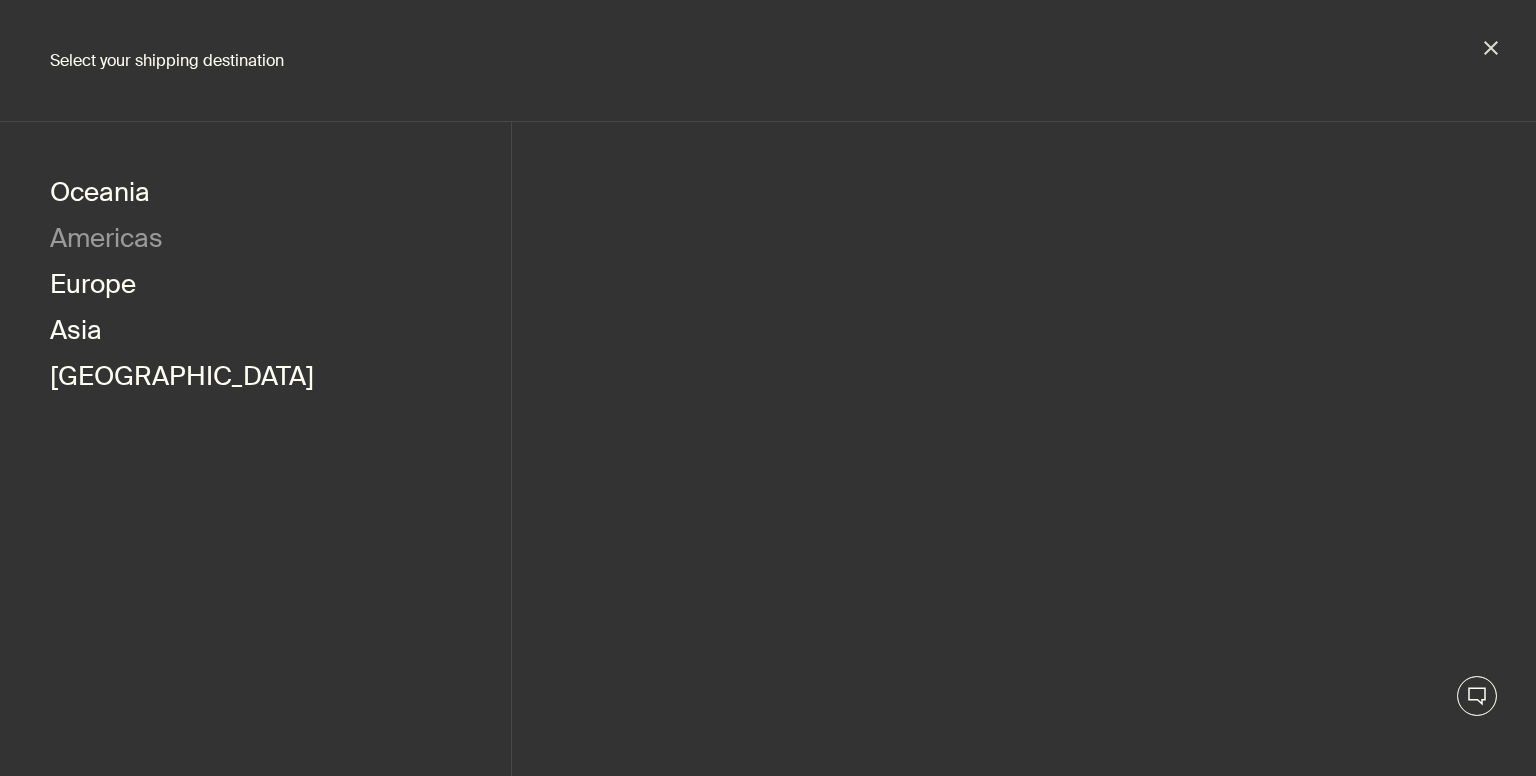 click on "Americas" at bounding box center [106, 241] 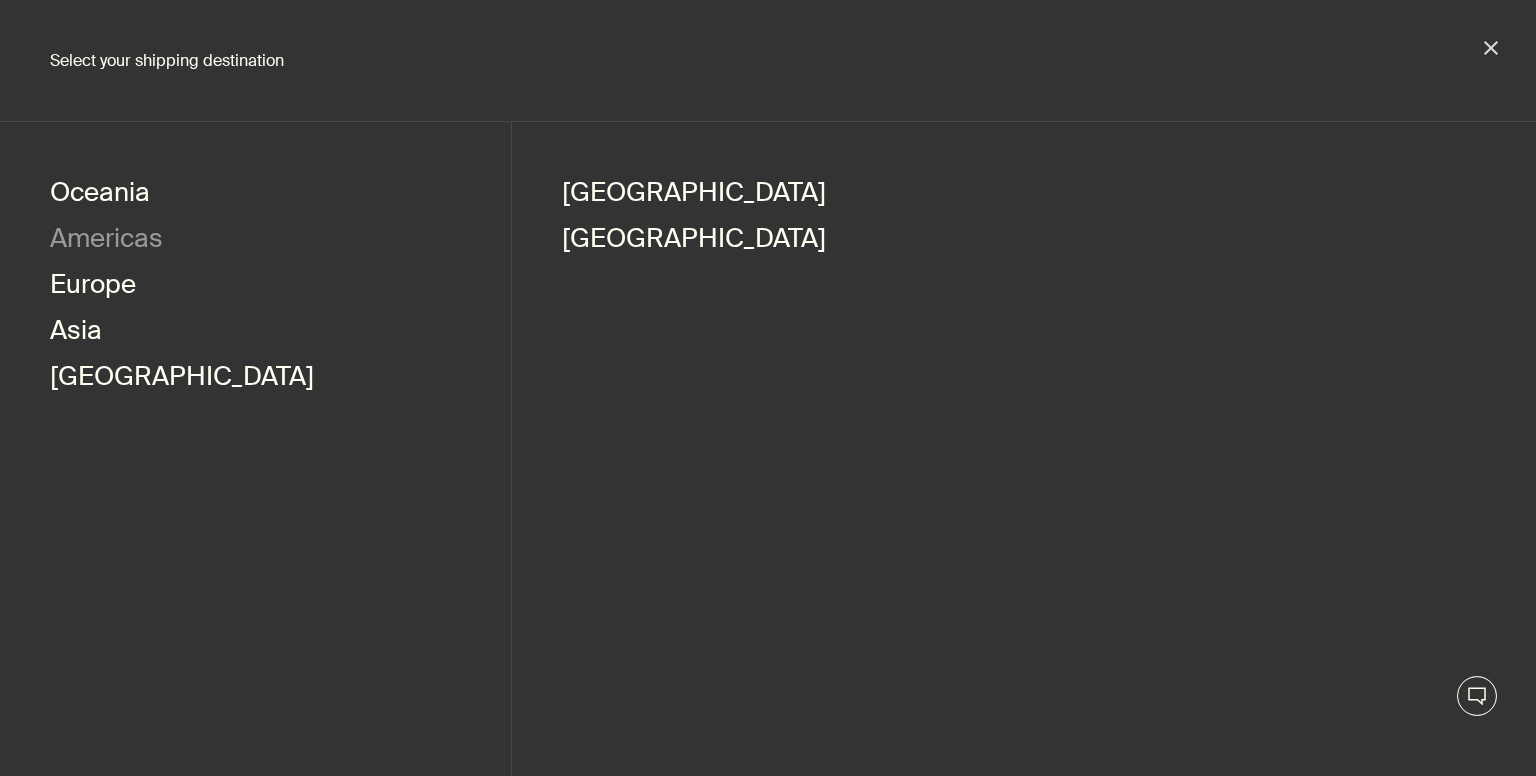 click on "Select your shipping destination" at bounding box center [768, 61] 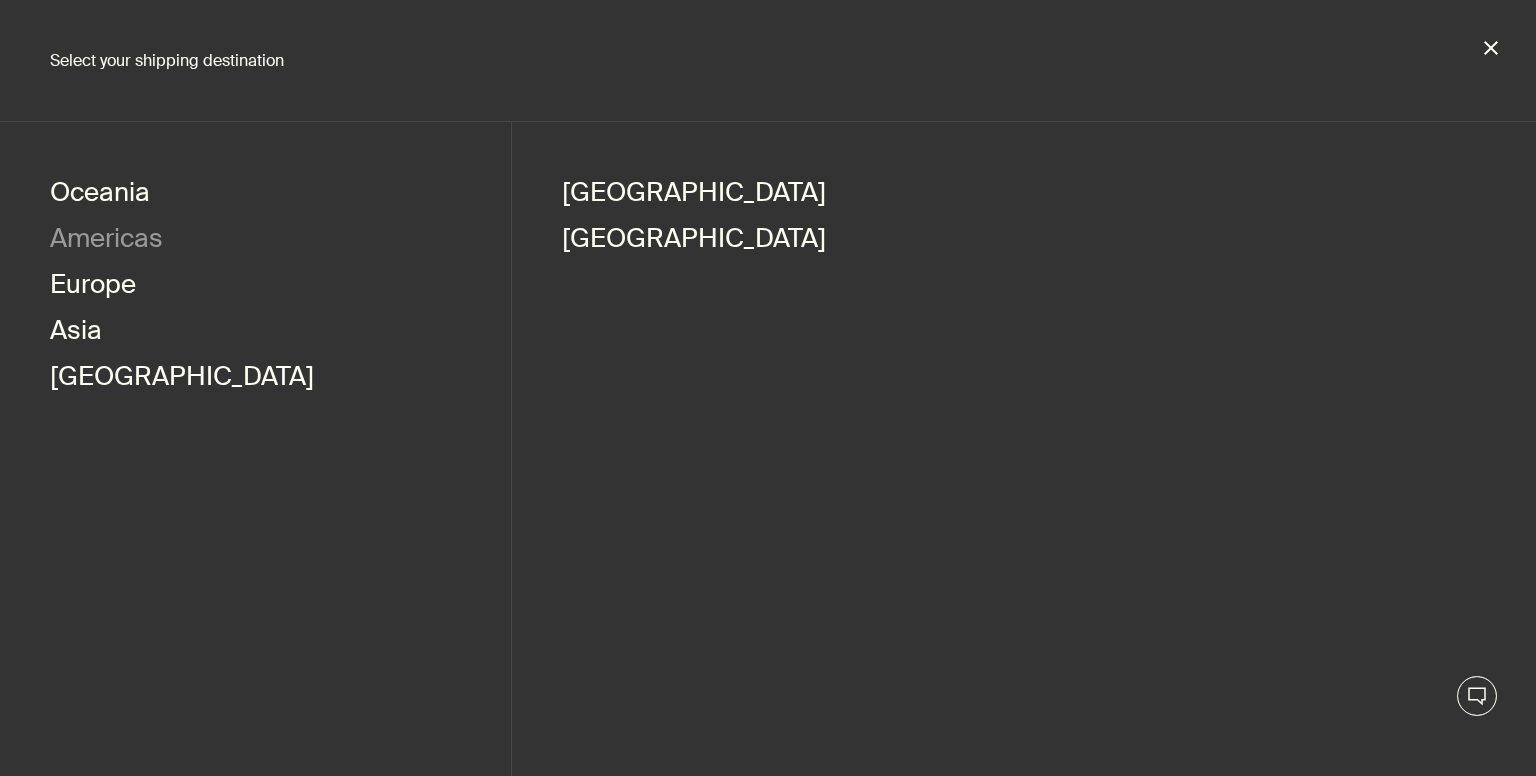 click on "close" at bounding box center [1491, 48] 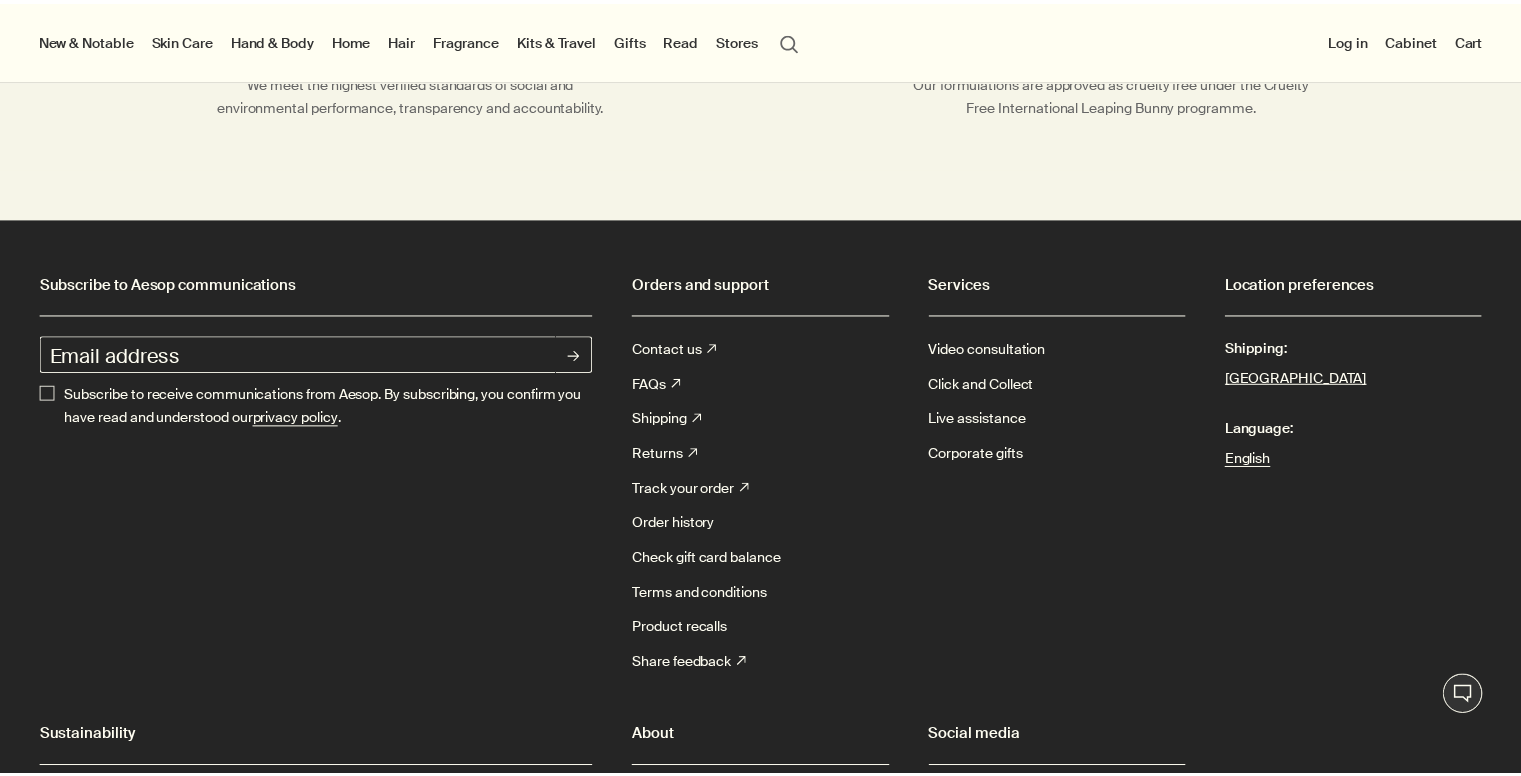 scroll, scrollTop: 5692, scrollLeft: 0, axis: vertical 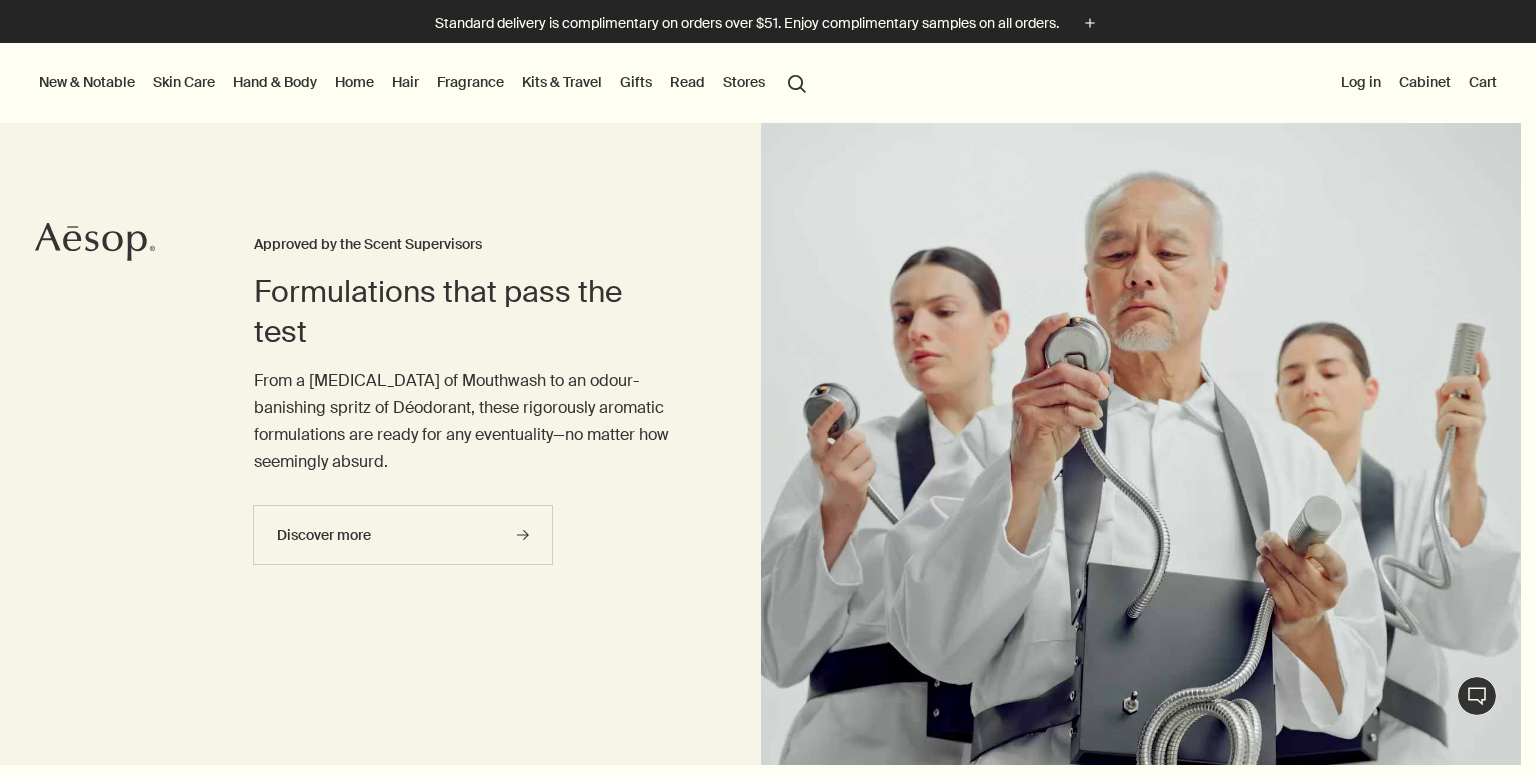 click on "Hand & Body" at bounding box center (275, 82) 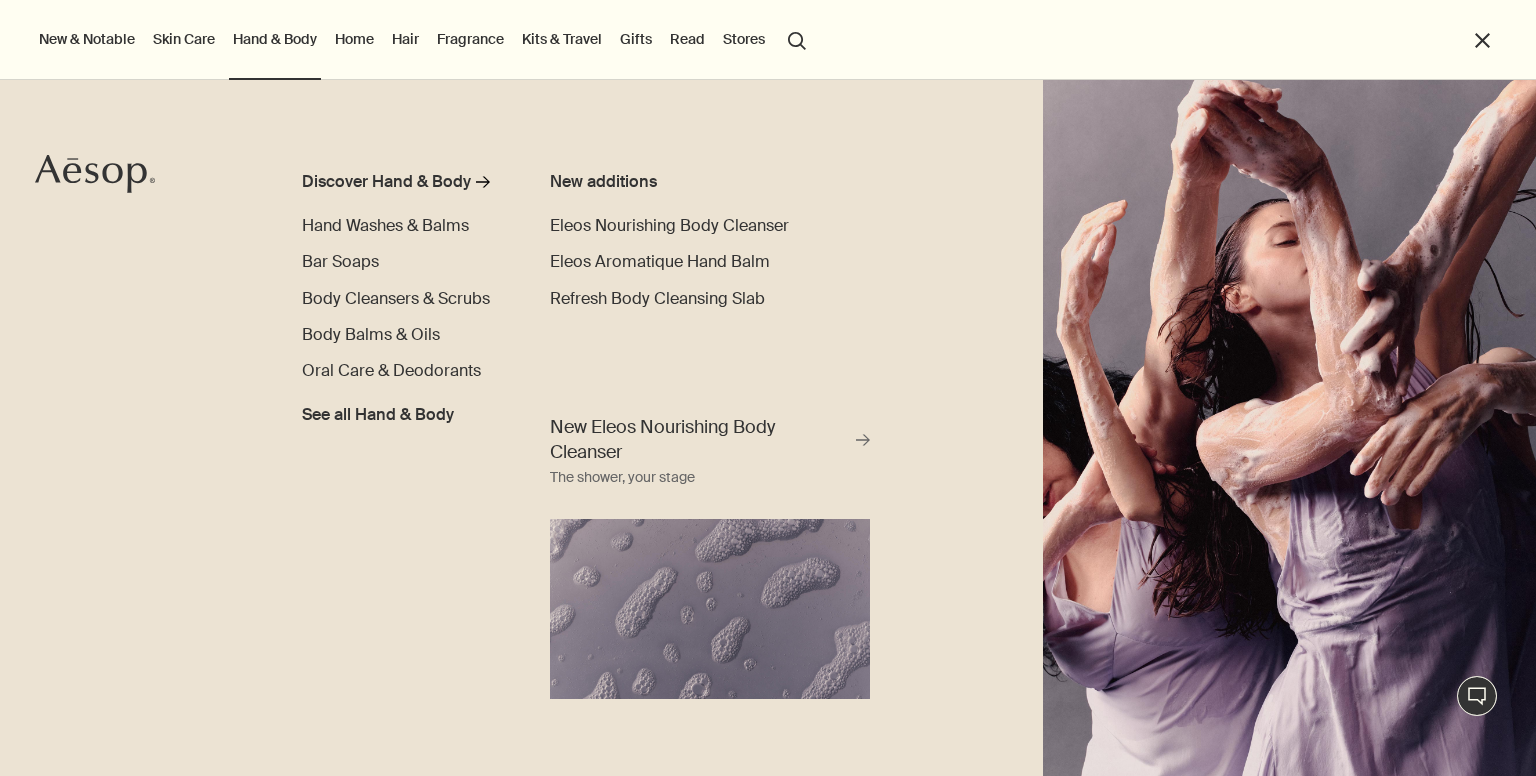 click on "Home" at bounding box center (354, 39) 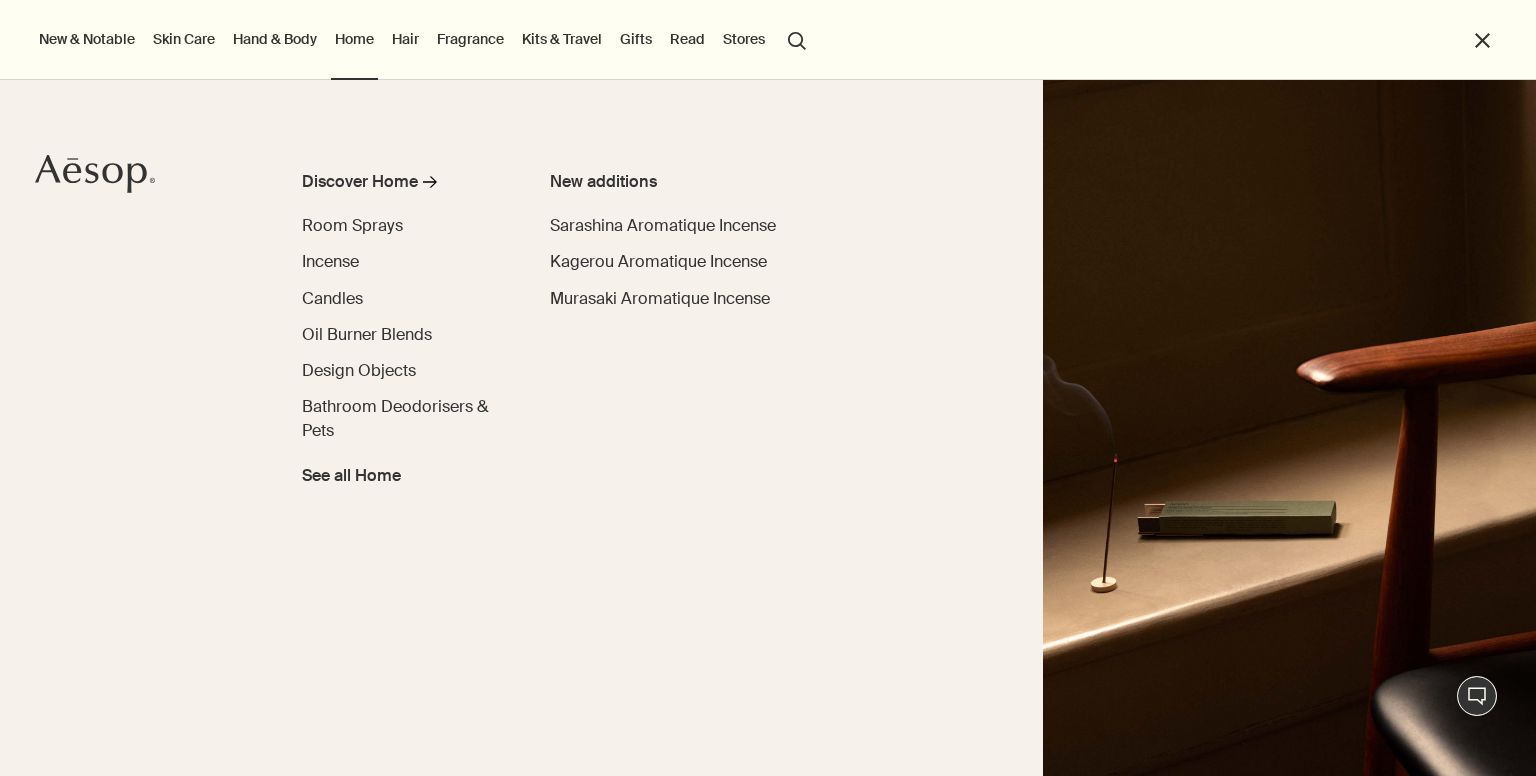 click on "Hair" at bounding box center (405, 39) 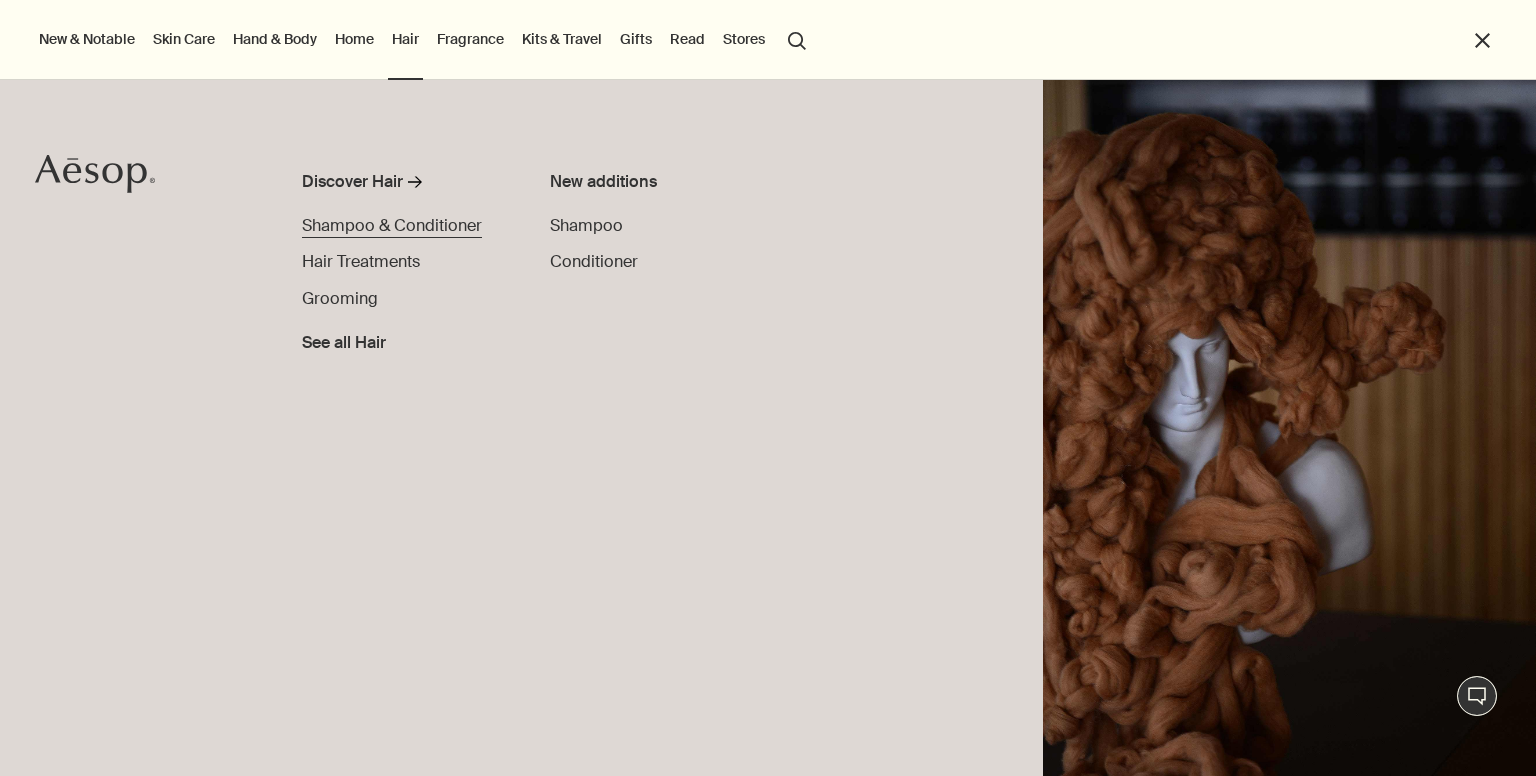 click on "Shampoo & Conditioner" at bounding box center [392, 225] 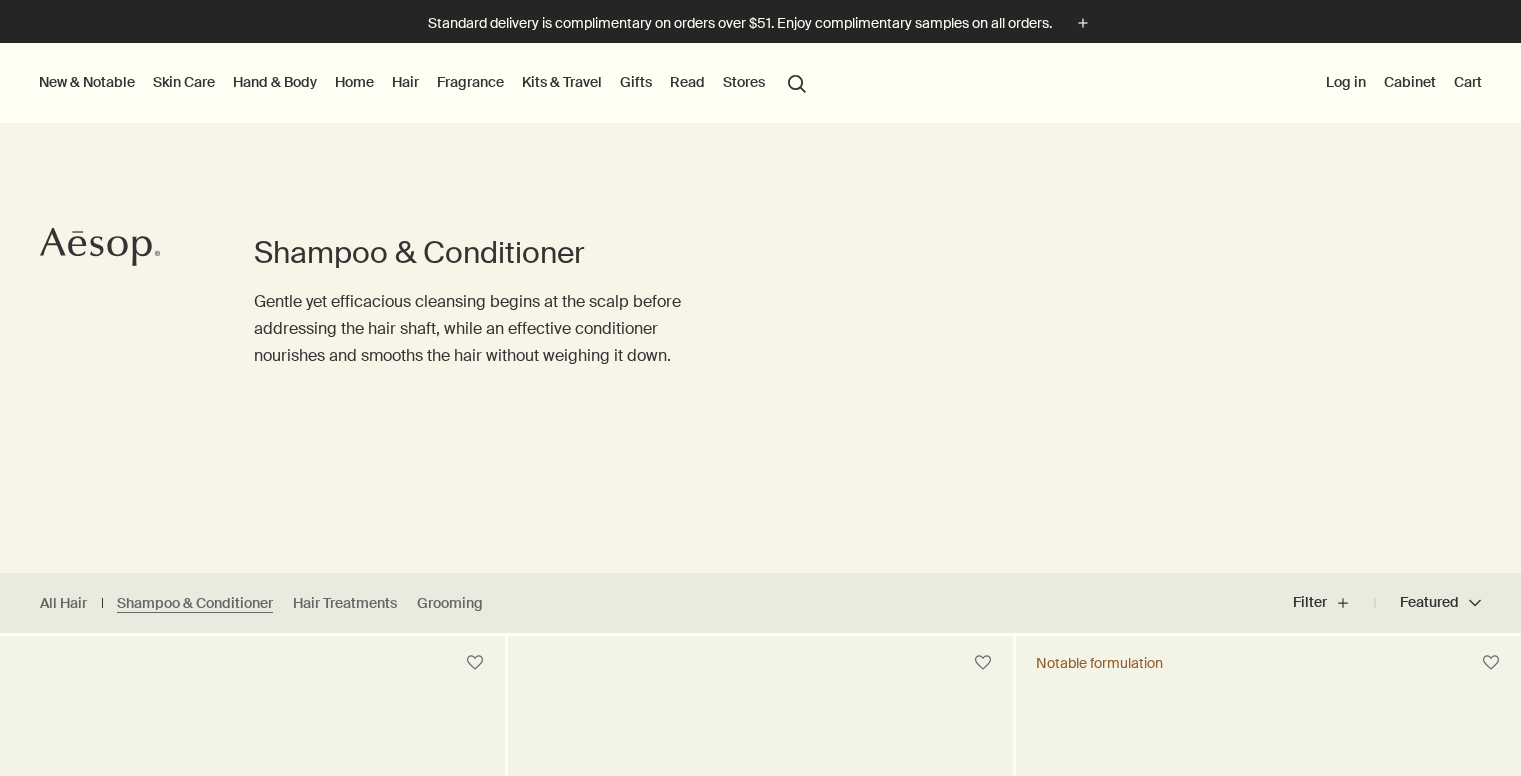 scroll, scrollTop: 0, scrollLeft: 0, axis: both 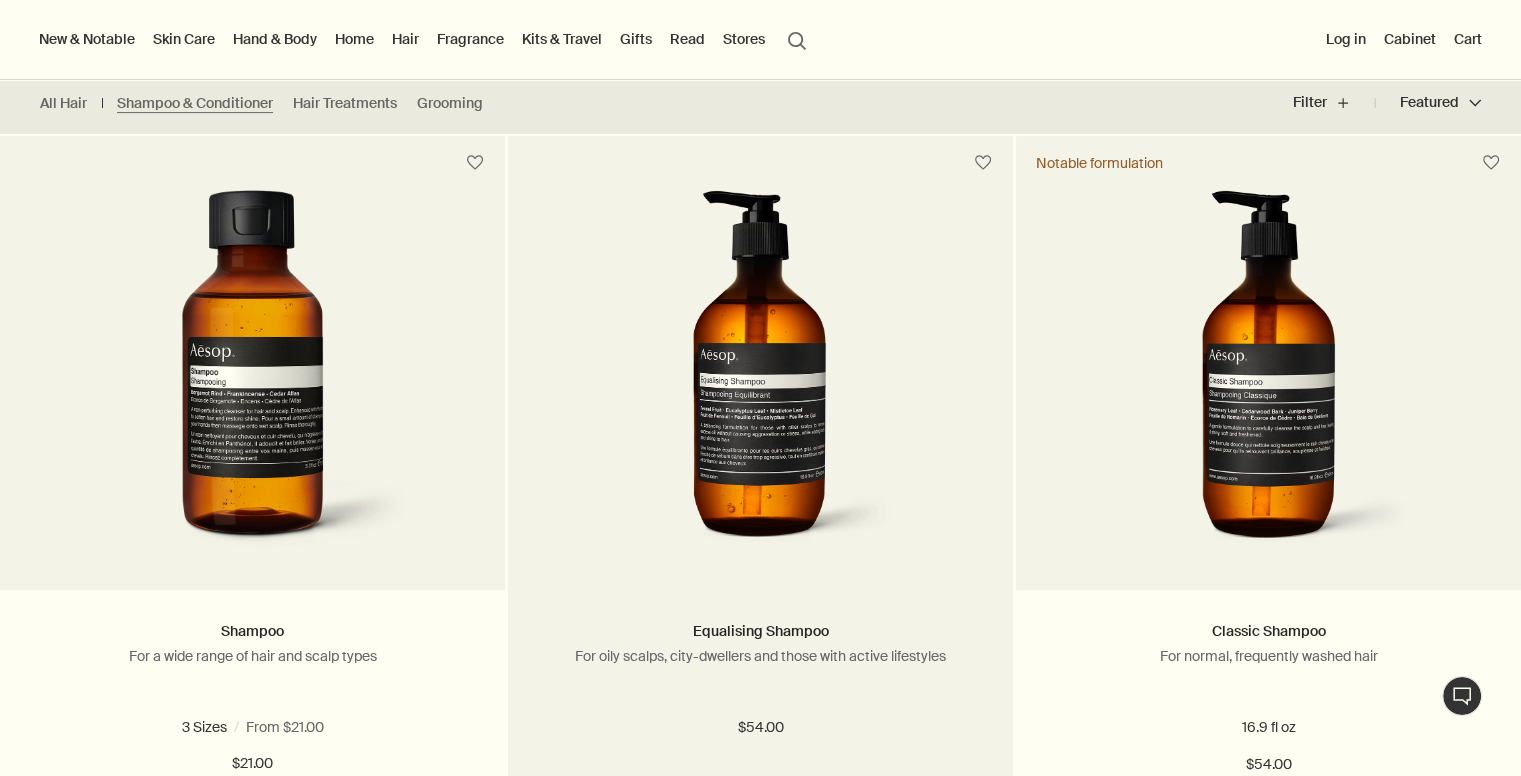 click at bounding box center (760, 375) 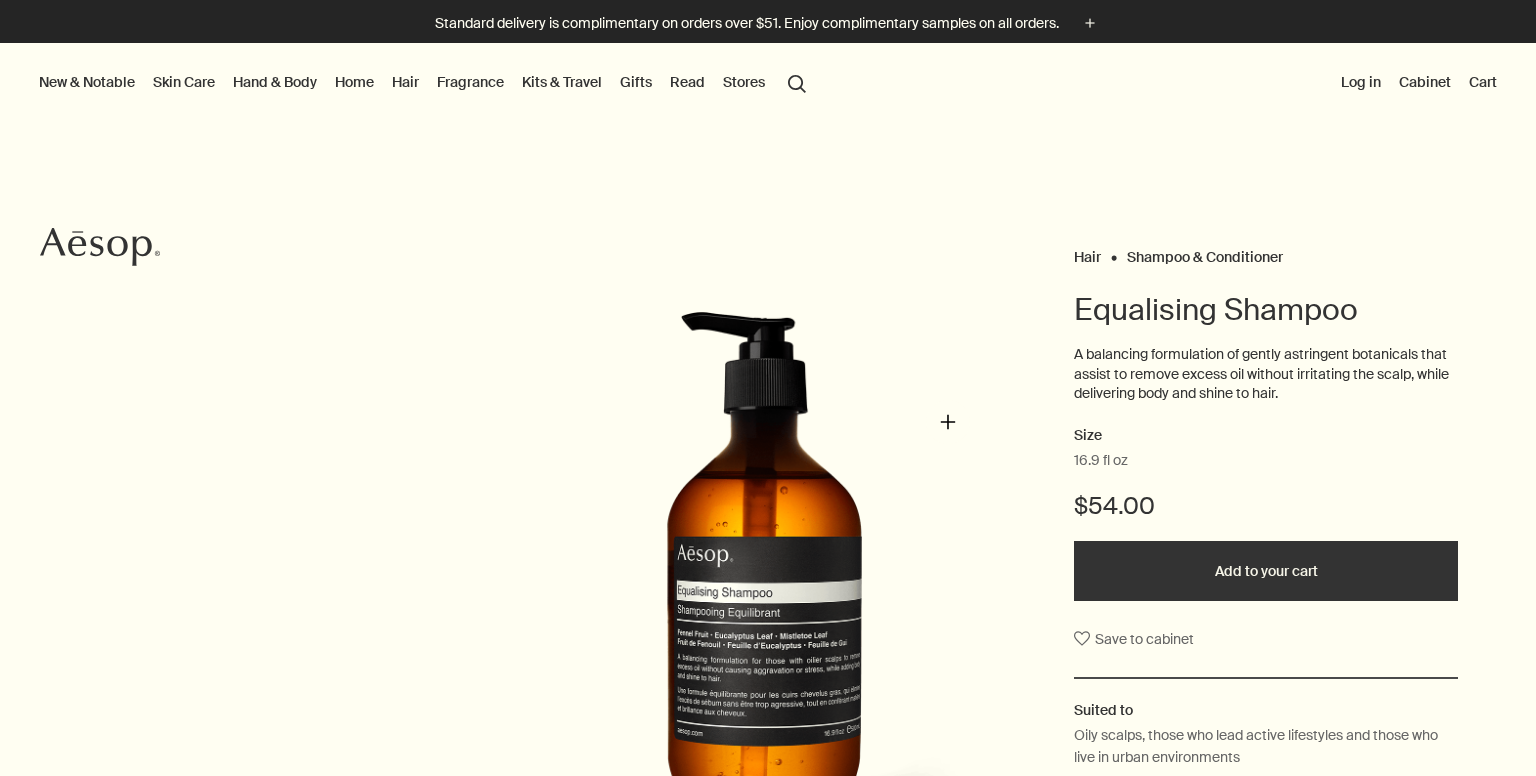scroll, scrollTop: 0, scrollLeft: 0, axis: both 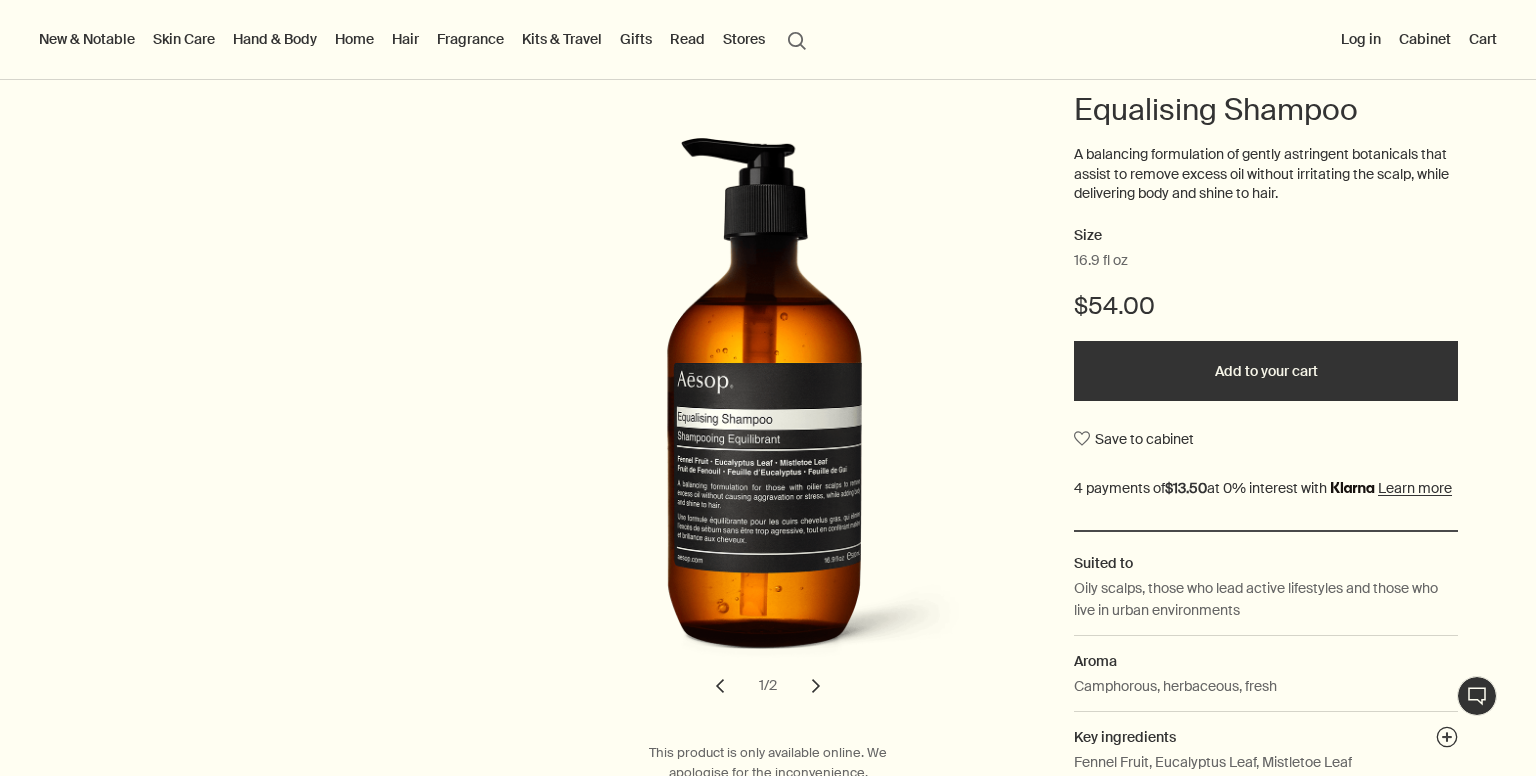 click on "Add to your cart" at bounding box center (1266, 371) 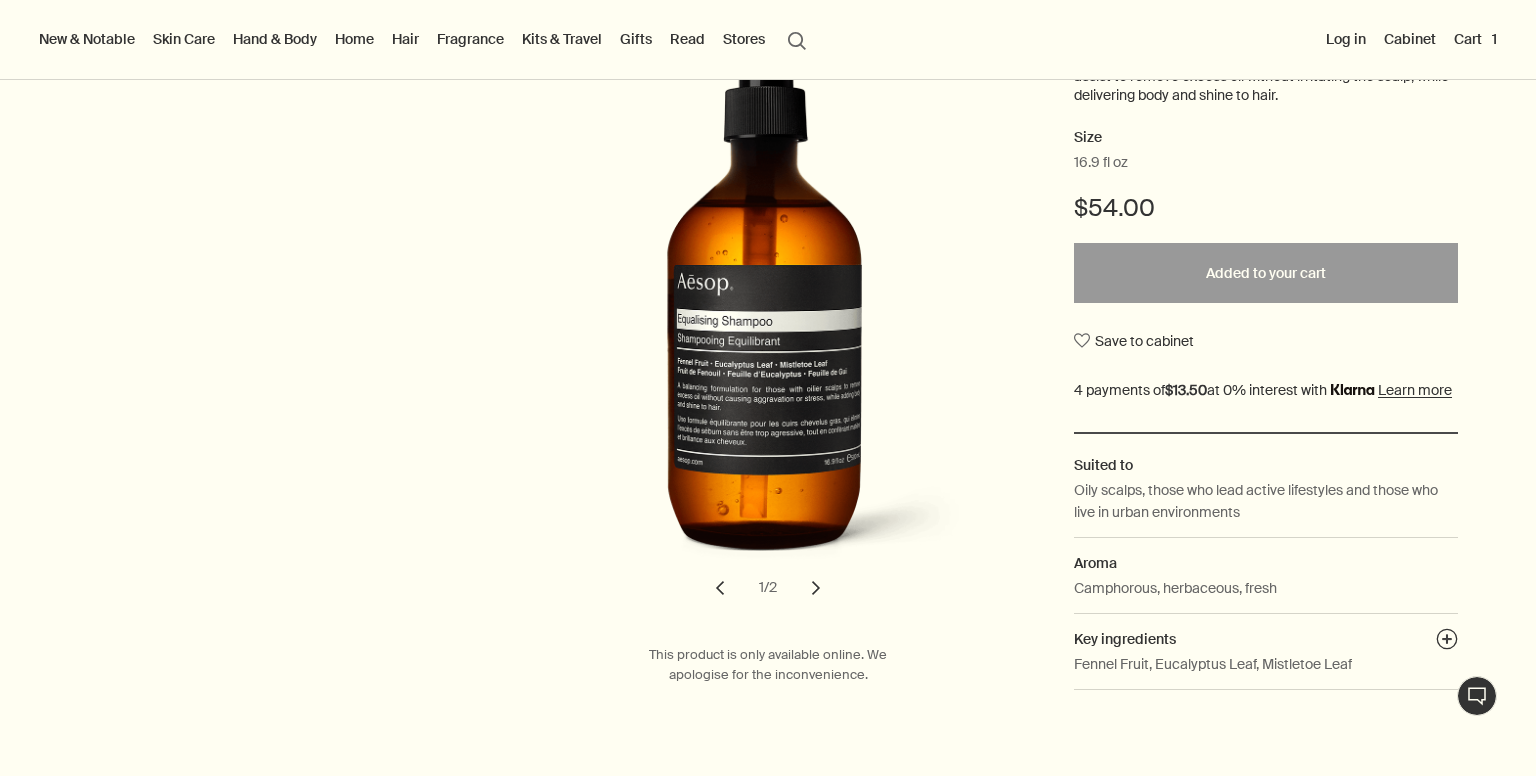 scroll, scrollTop: 300, scrollLeft: 0, axis: vertical 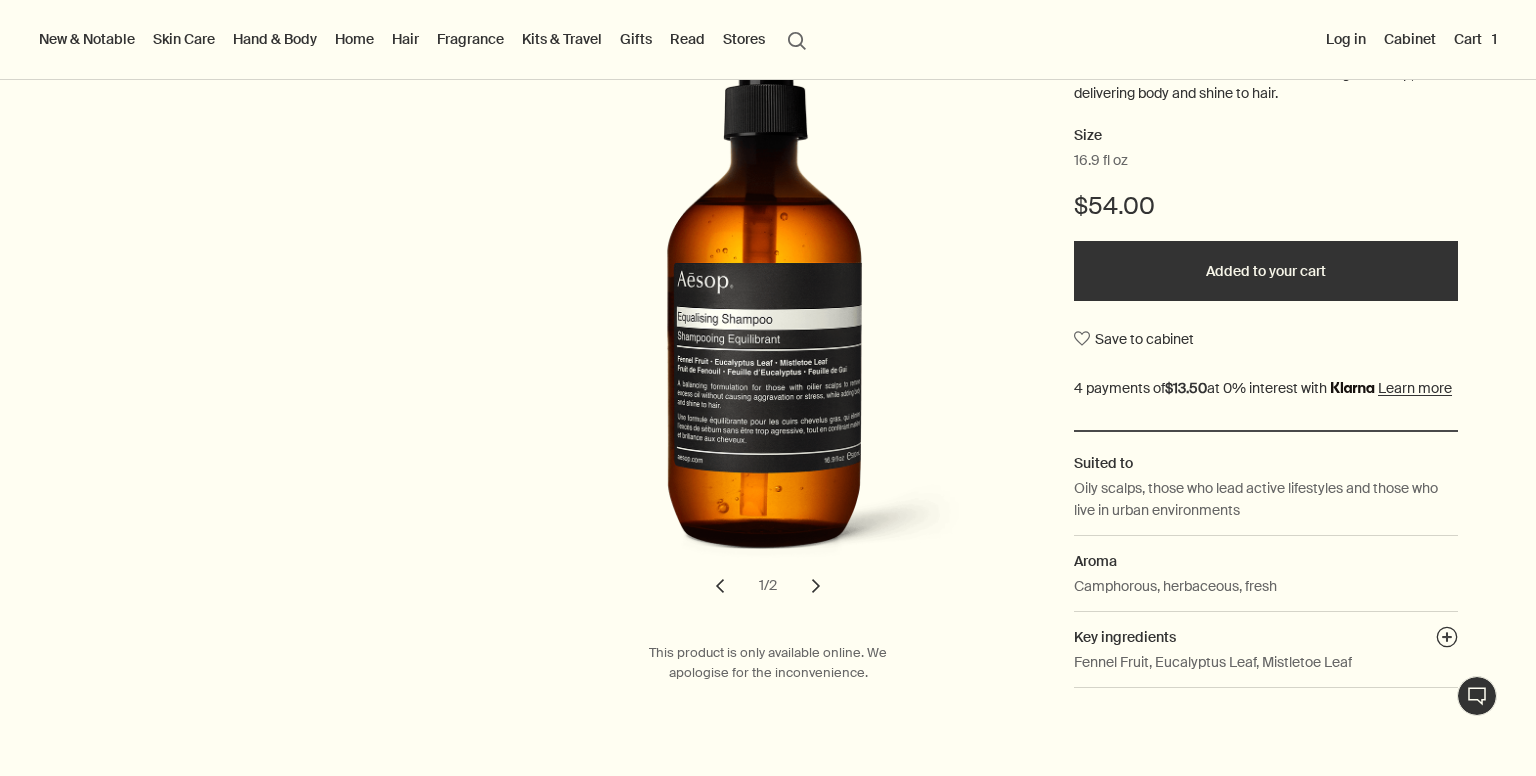 click on "chevron" at bounding box center (816, 586) 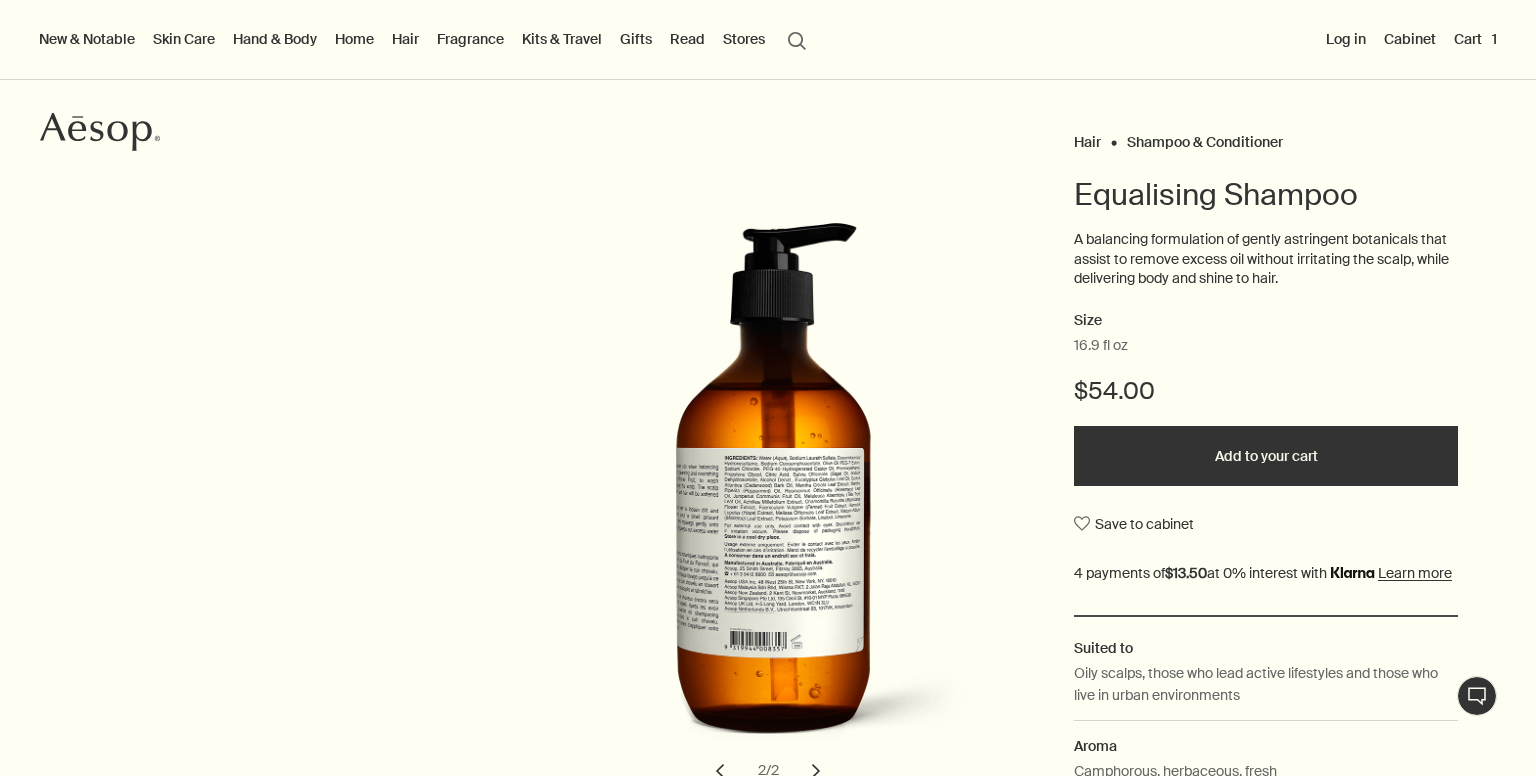 scroll, scrollTop: 0, scrollLeft: 0, axis: both 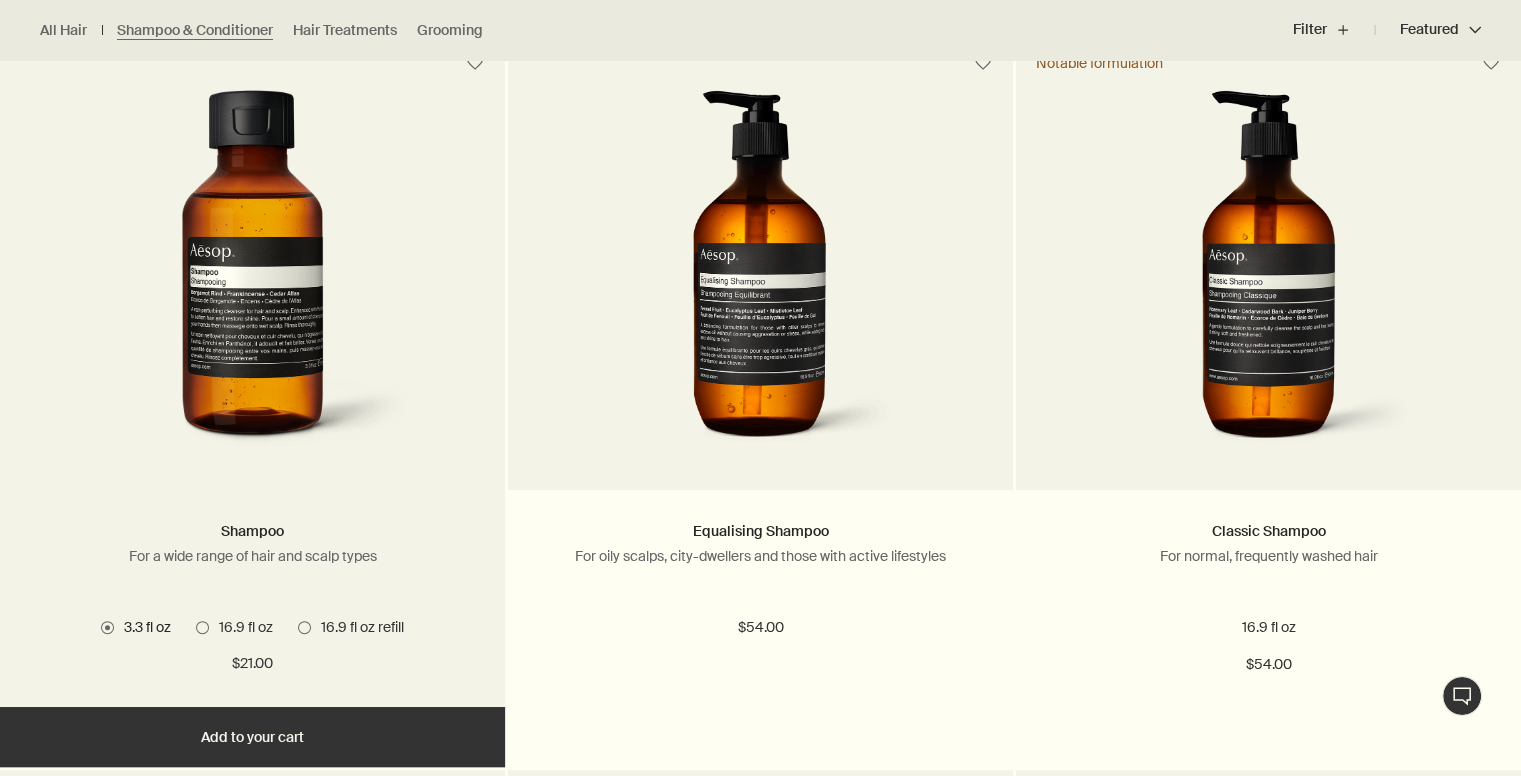 click at bounding box center (304, 627) 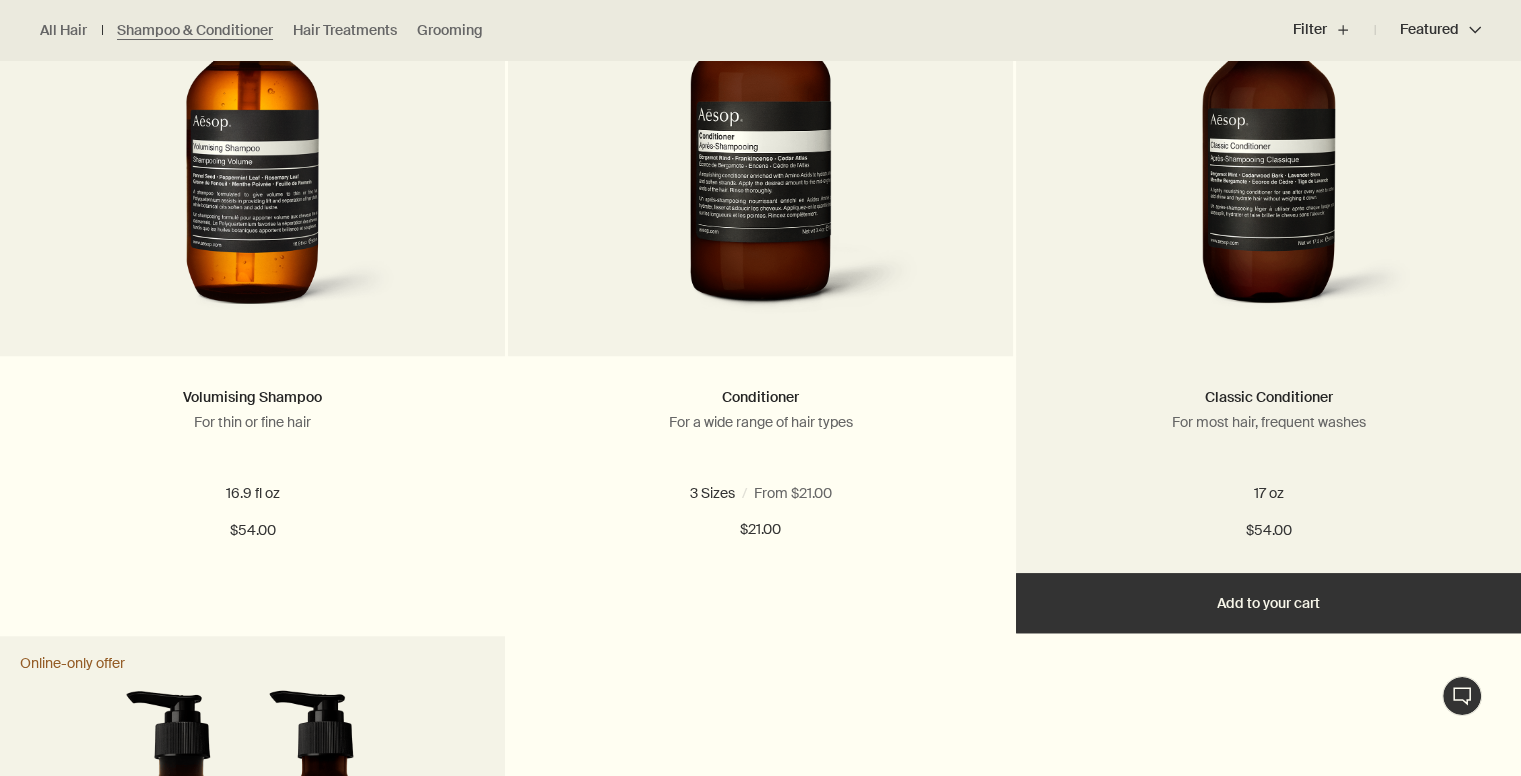 scroll, scrollTop: 1600, scrollLeft: 0, axis: vertical 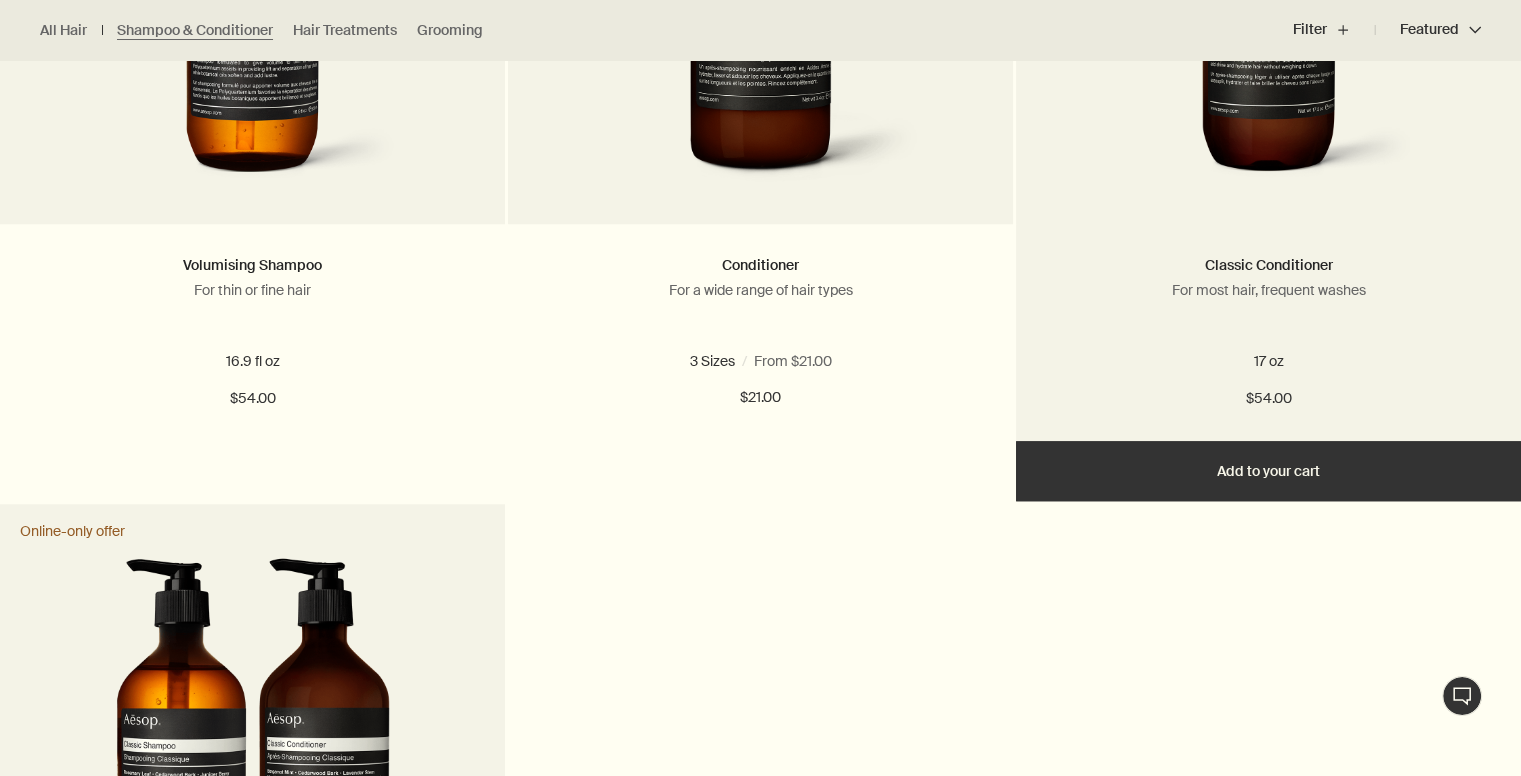 click on "Add Add to your cart" at bounding box center [1268, 471] 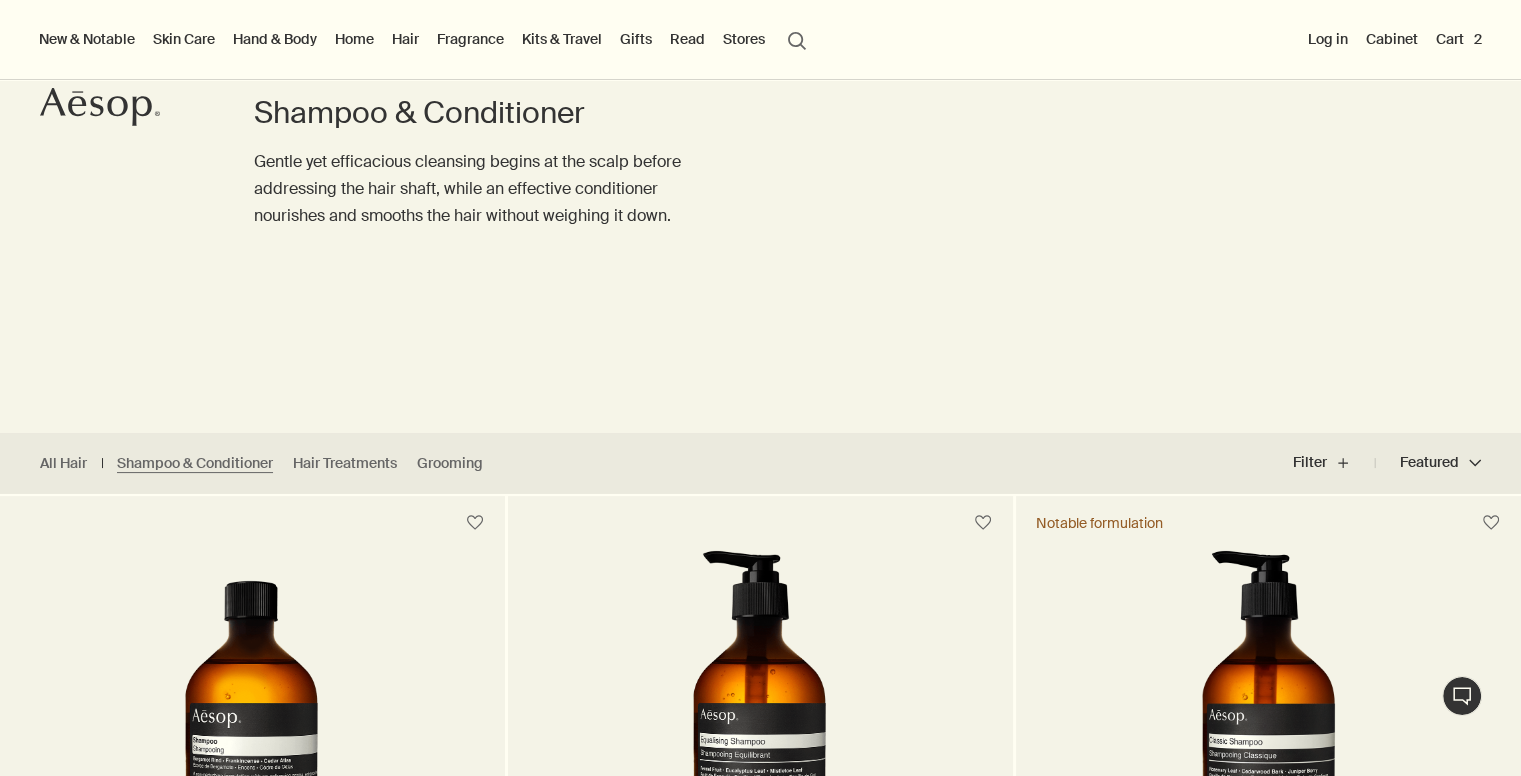 scroll, scrollTop: 0, scrollLeft: 0, axis: both 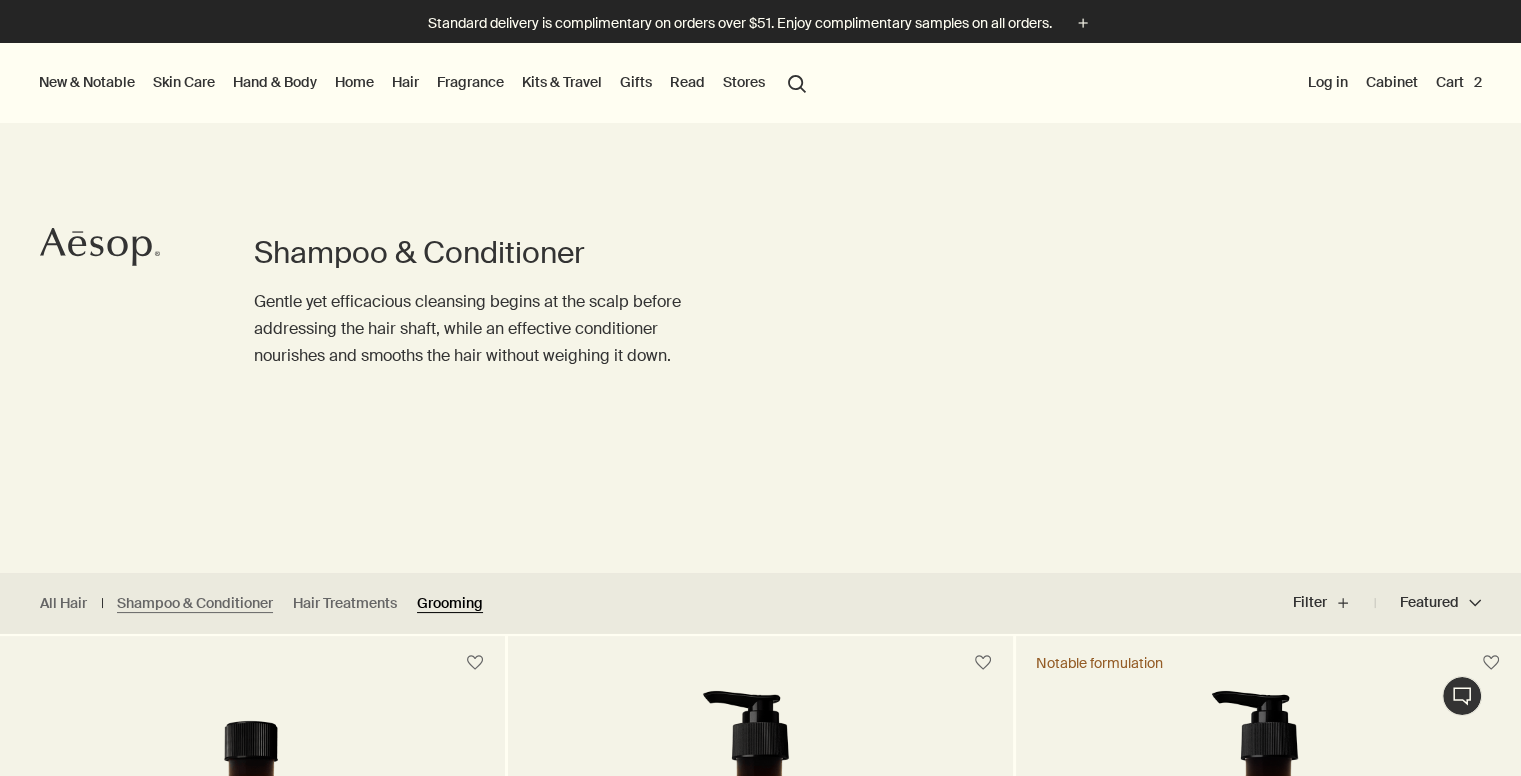 click on "Grooming" at bounding box center (450, 603) 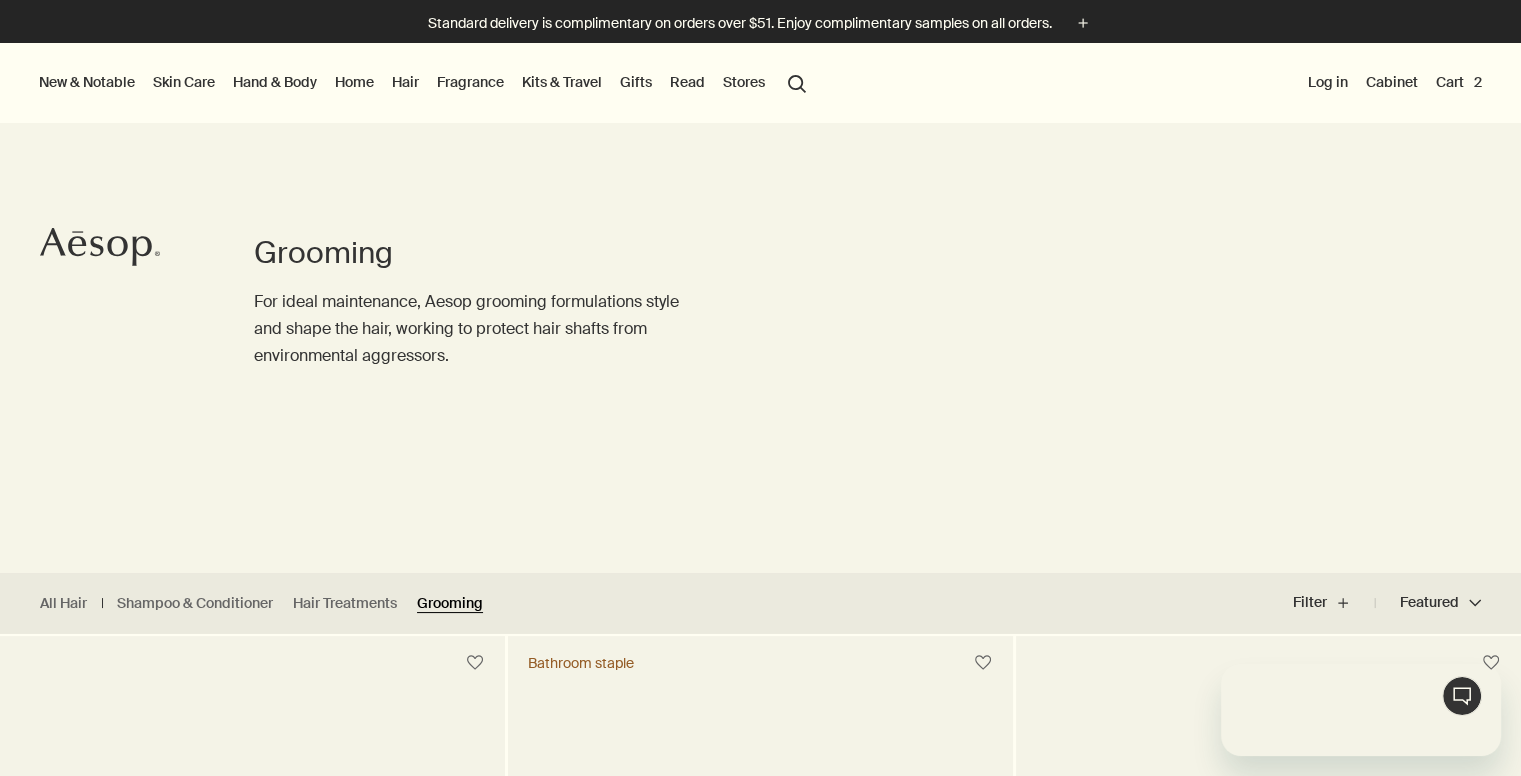 scroll, scrollTop: 0, scrollLeft: 0, axis: both 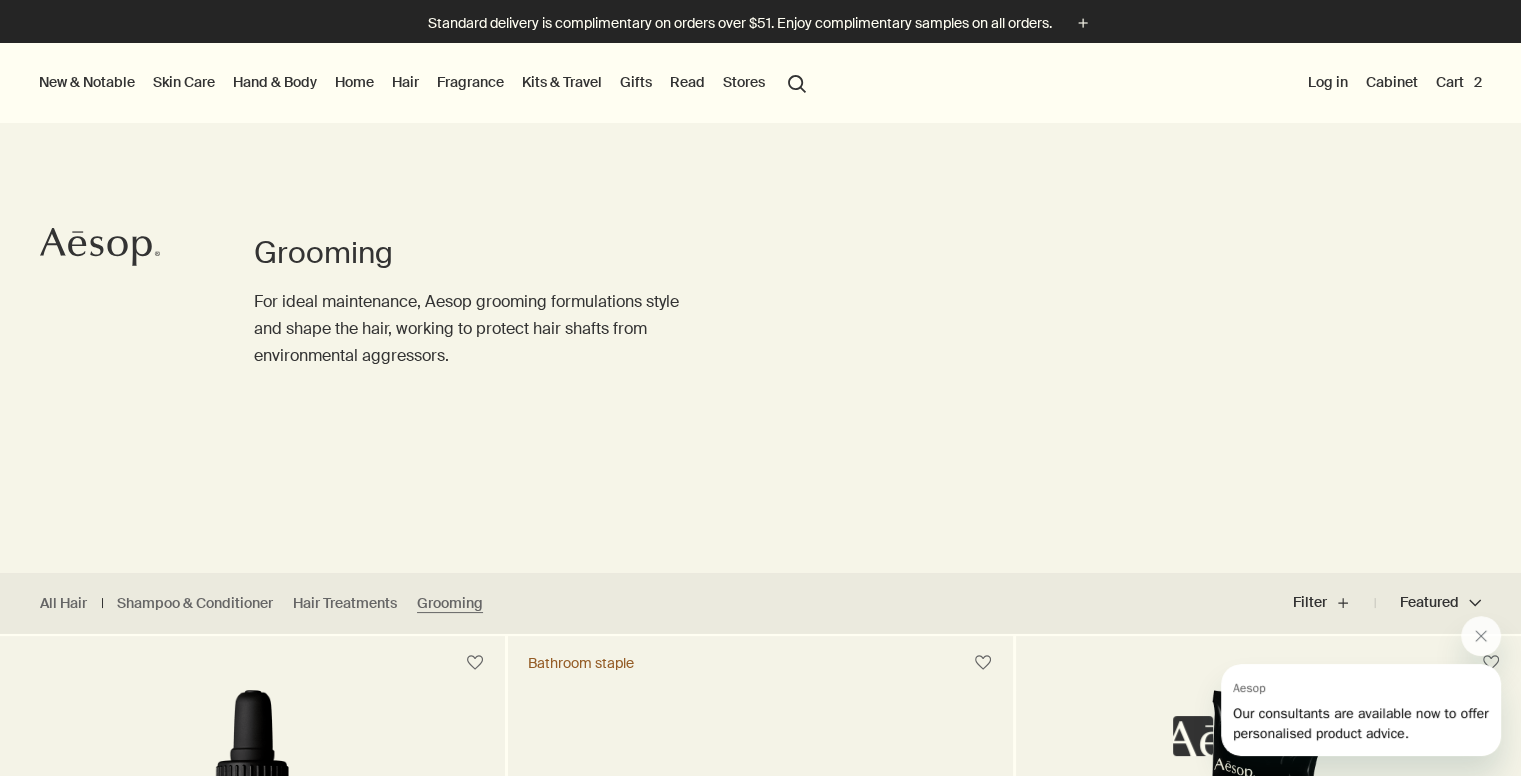 click on "Fragrance" at bounding box center [470, 82] 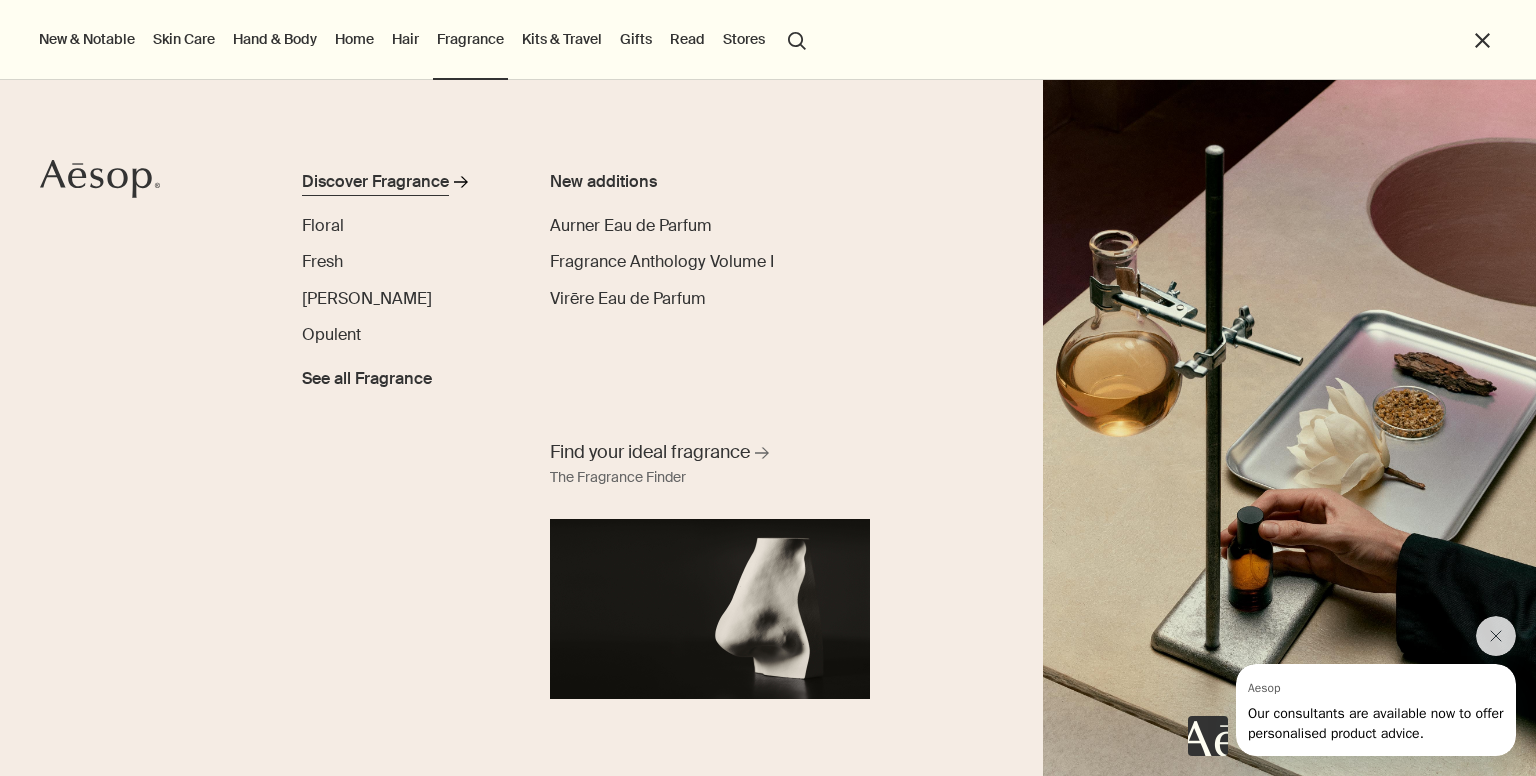 click on "Discover Fragrance" at bounding box center [375, 182] 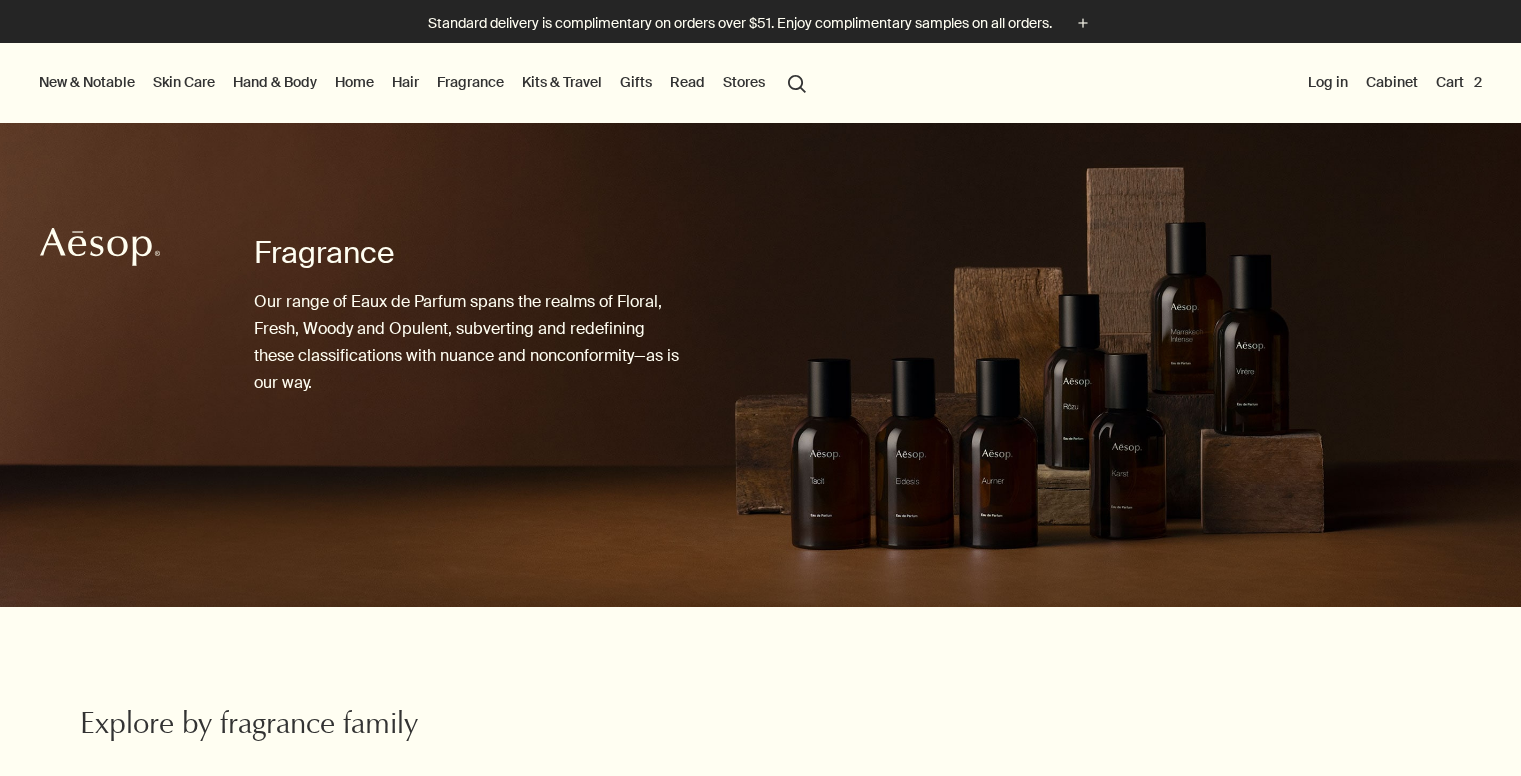 scroll, scrollTop: 0, scrollLeft: 0, axis: both 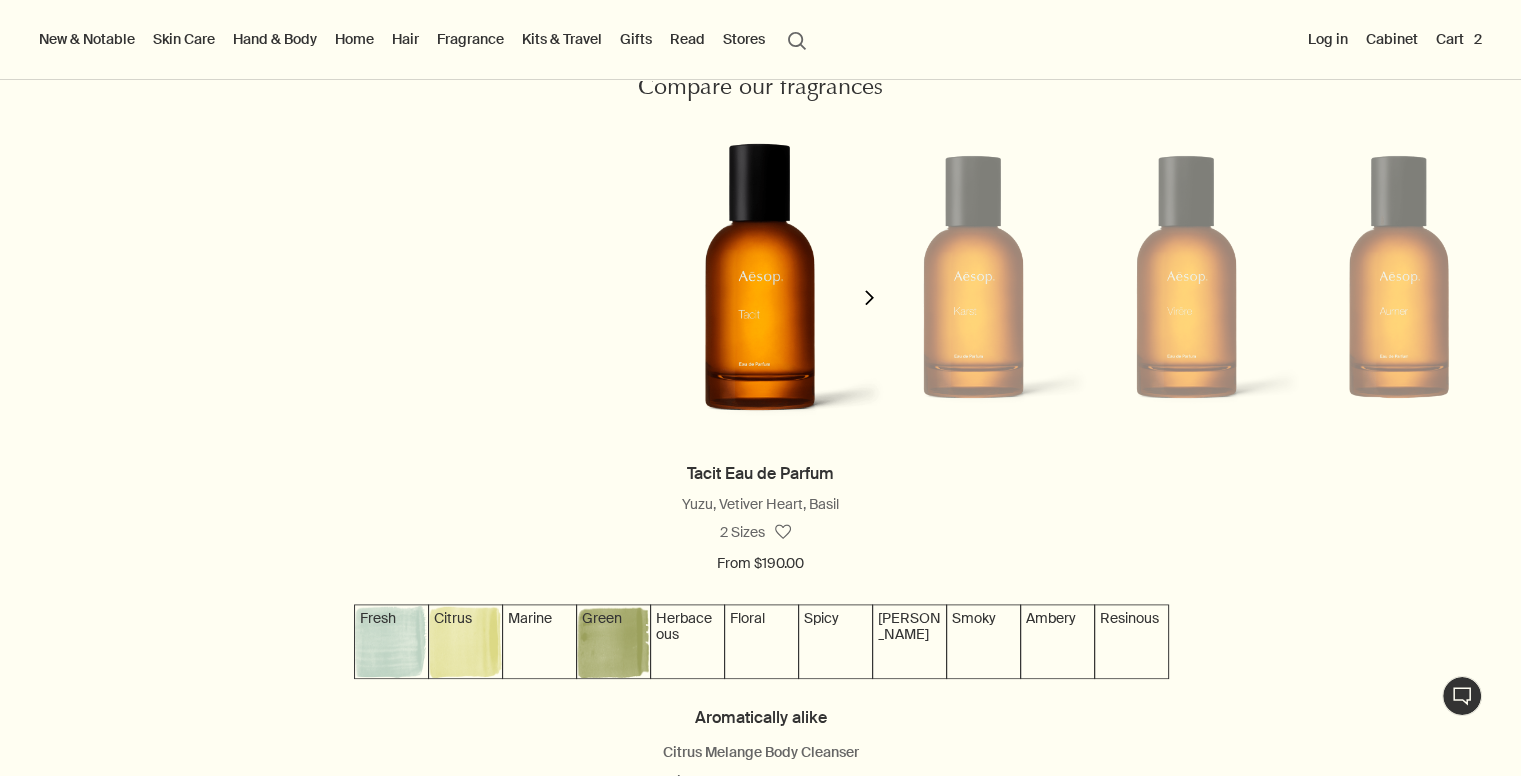 click on "chevron" 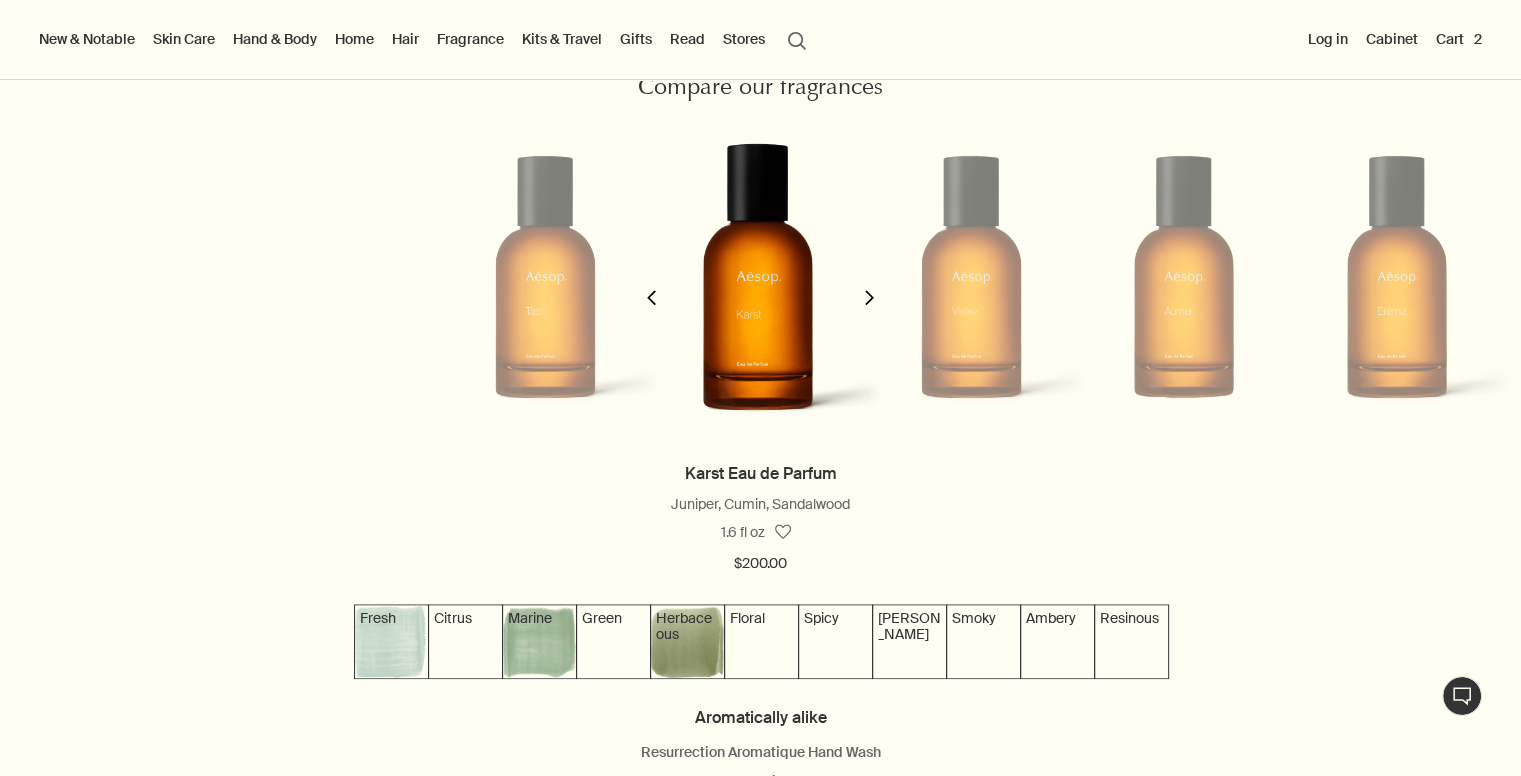 click on "chevron" 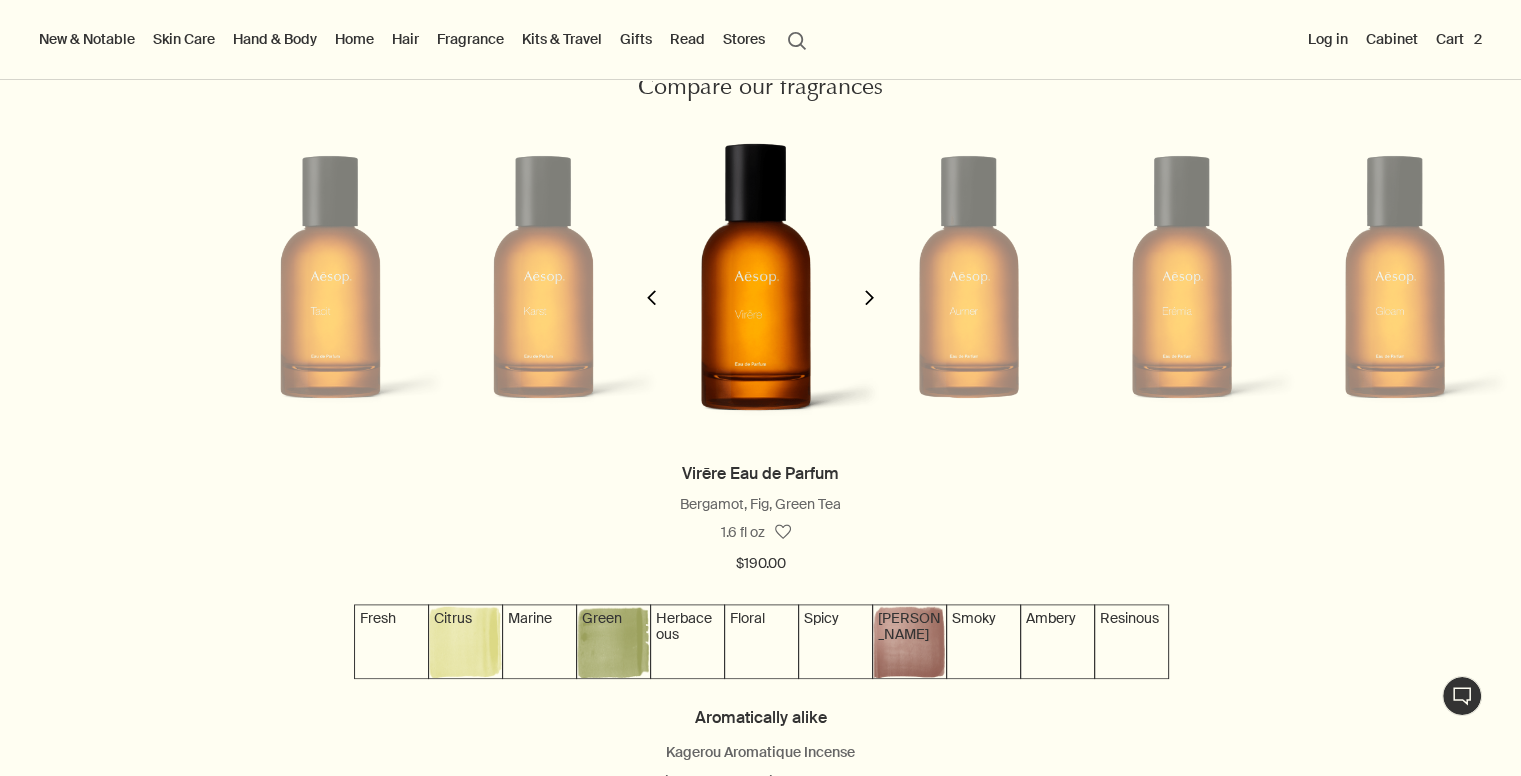 click on "chevron" 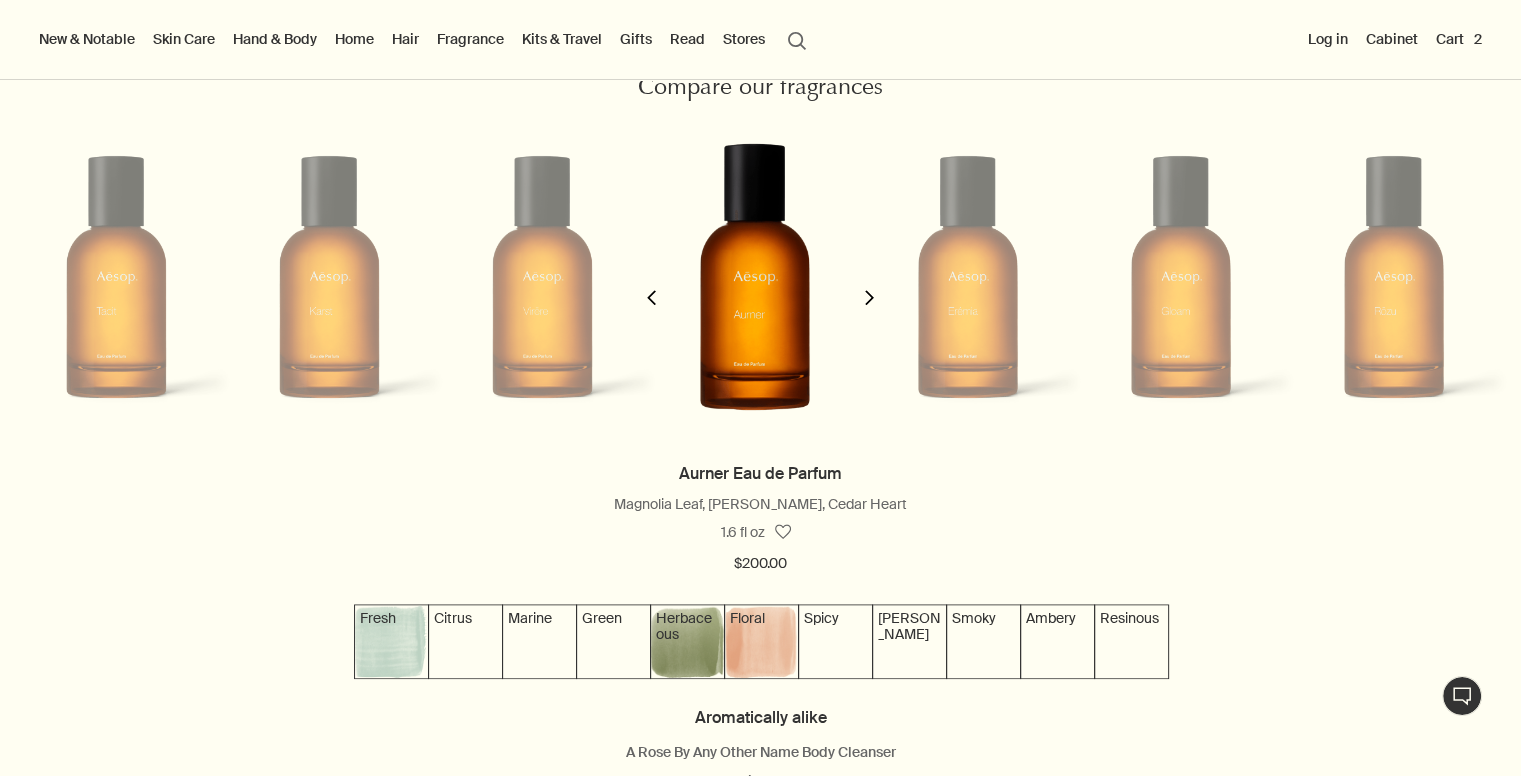 click on "chevron" 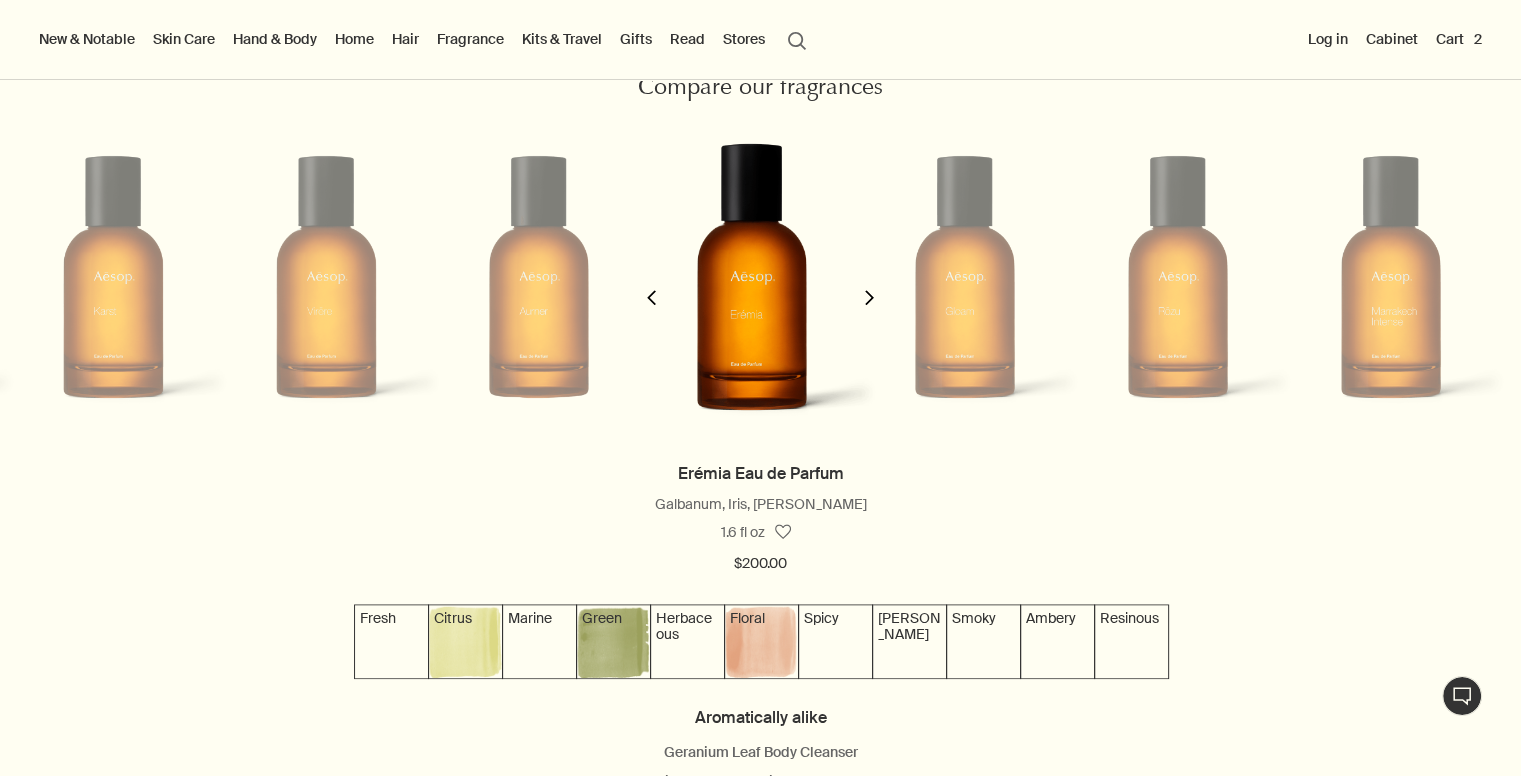 click on "chevron" 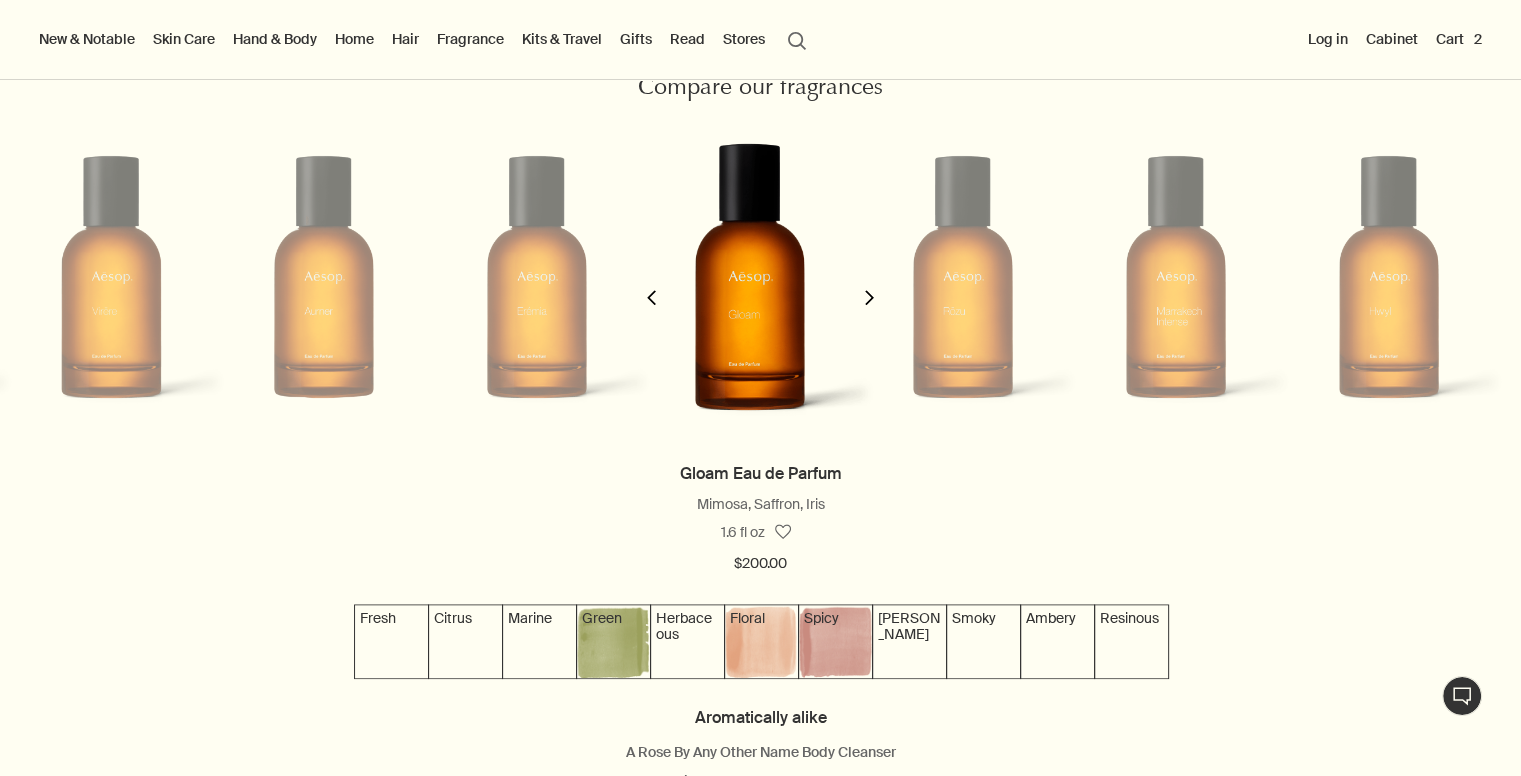 click on "chevron" 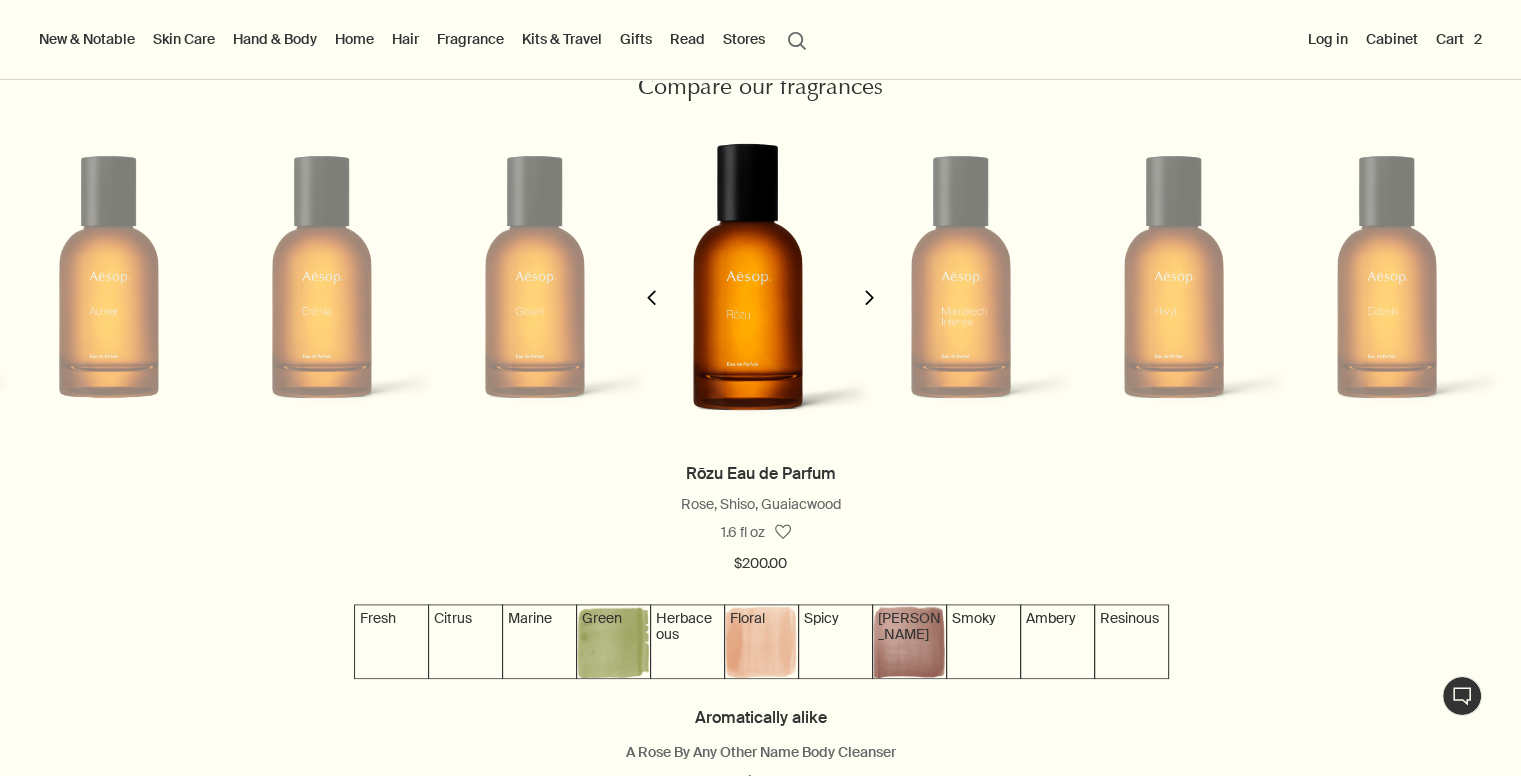 click on "chevron" 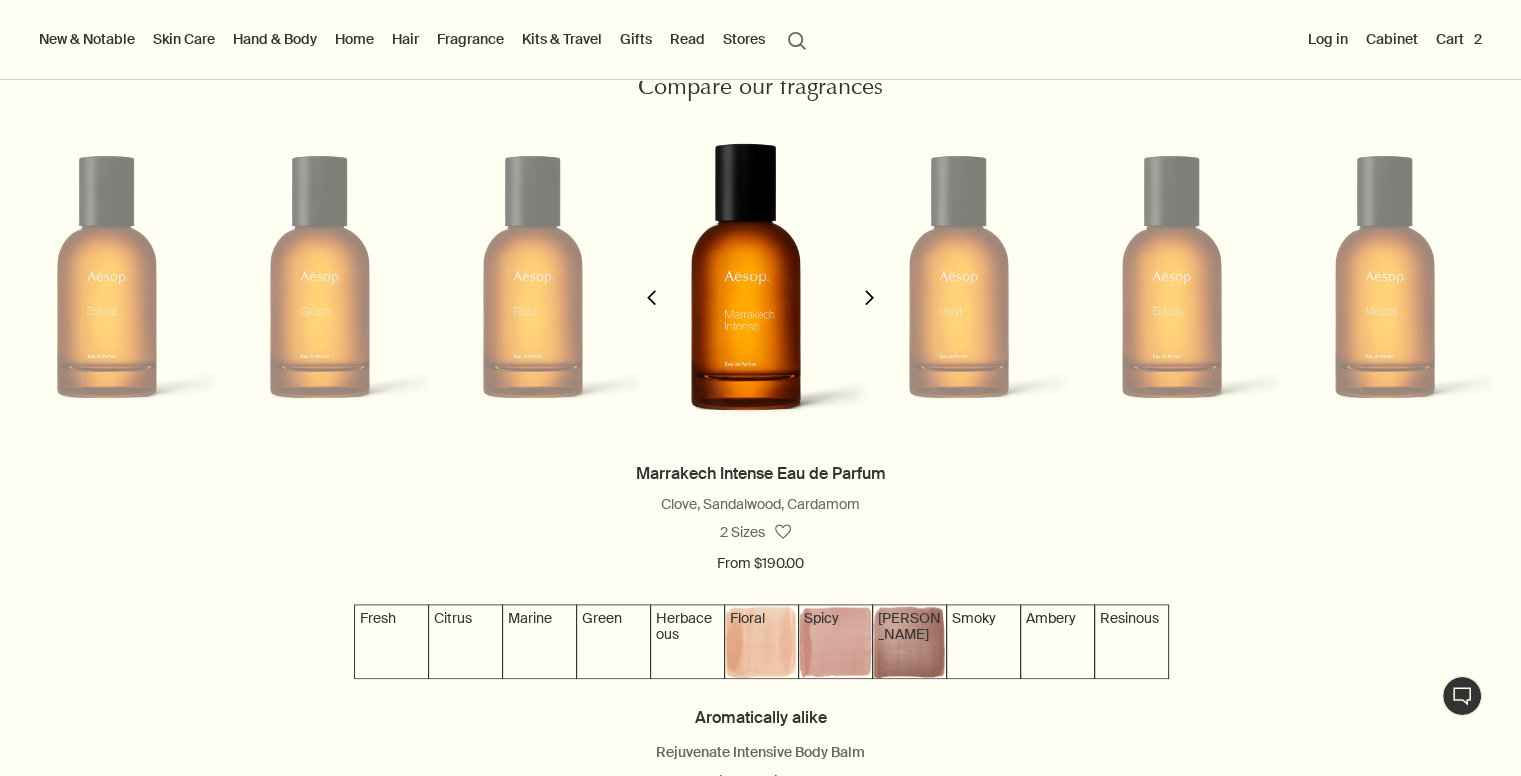 click on "chevron" 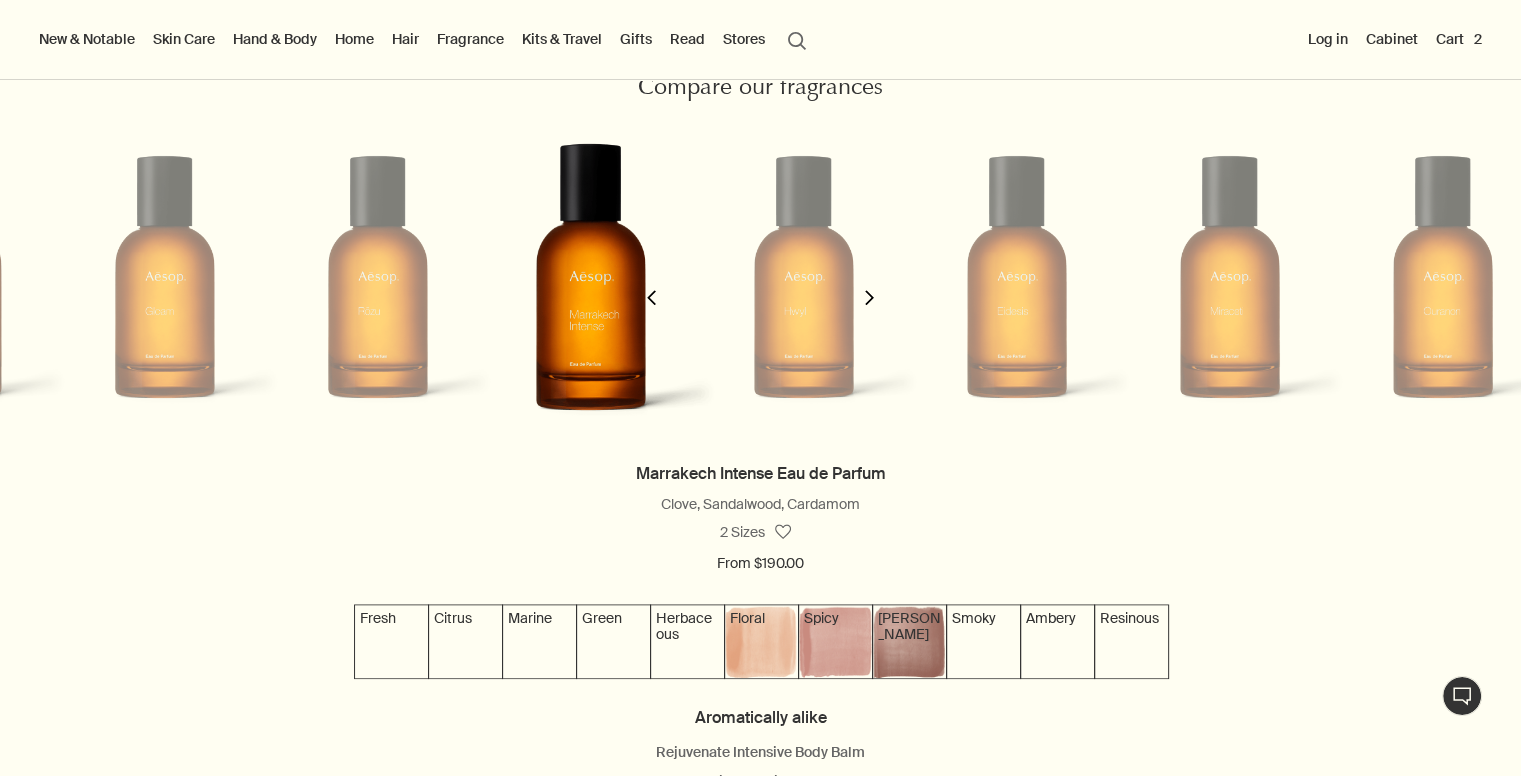 scroll, scrollTop: 0, scrollLeft: 1720, axis: horizontal 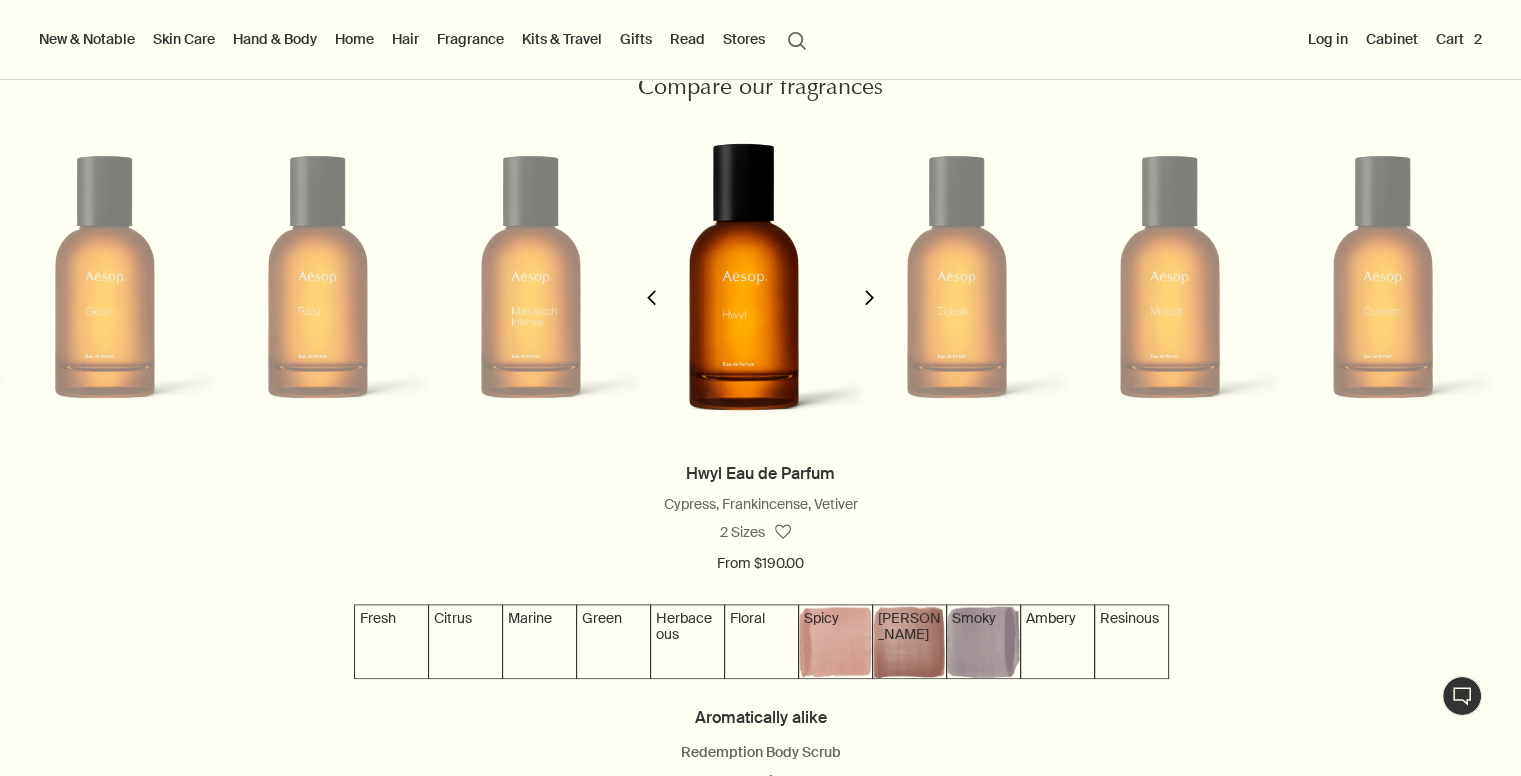 click on "chevron" at bounding box center [651, 285] 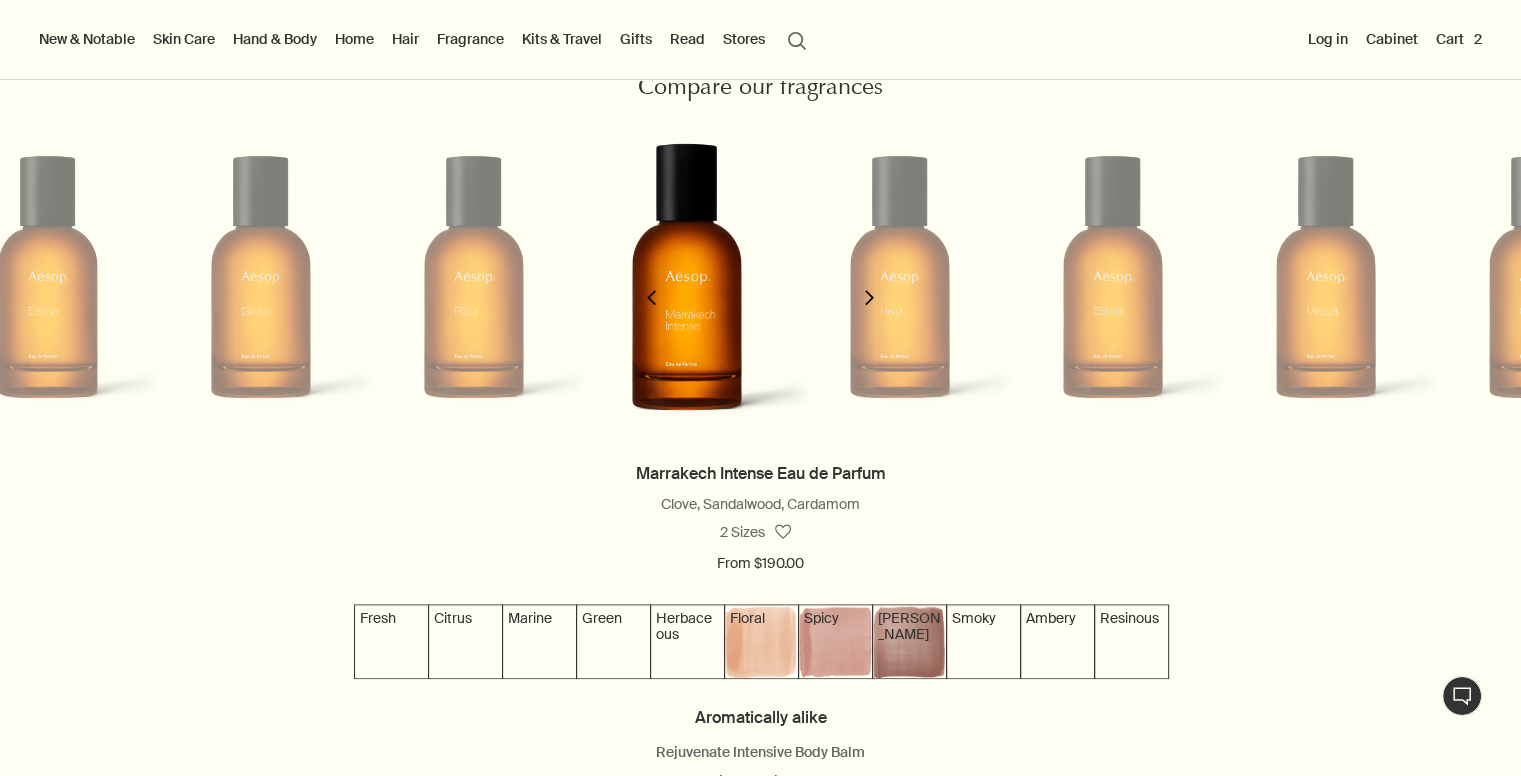 scroll, scrollTop: 0, scrollLeft: 1505, axis: horizontal 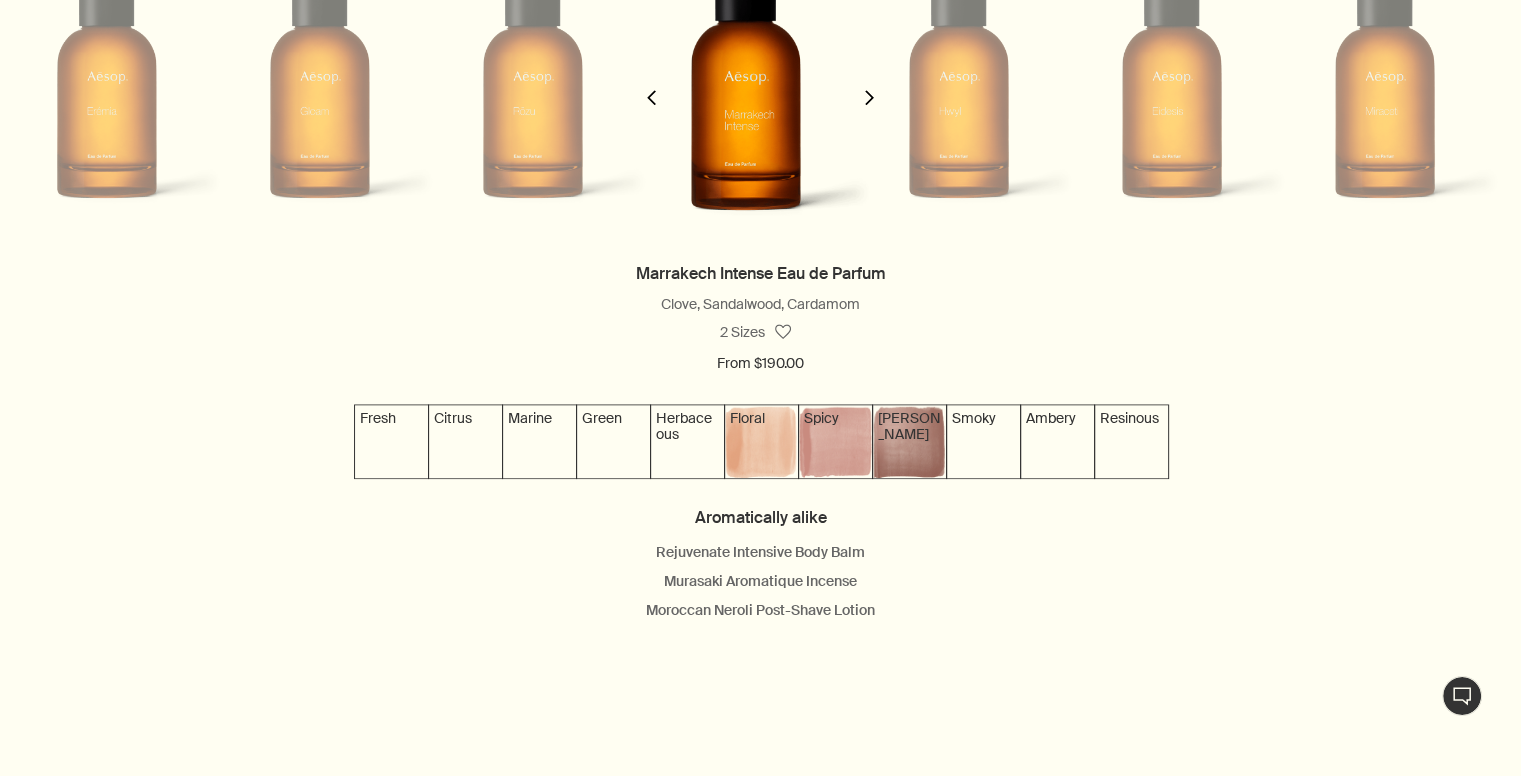 click at bounding box center [746, 77] 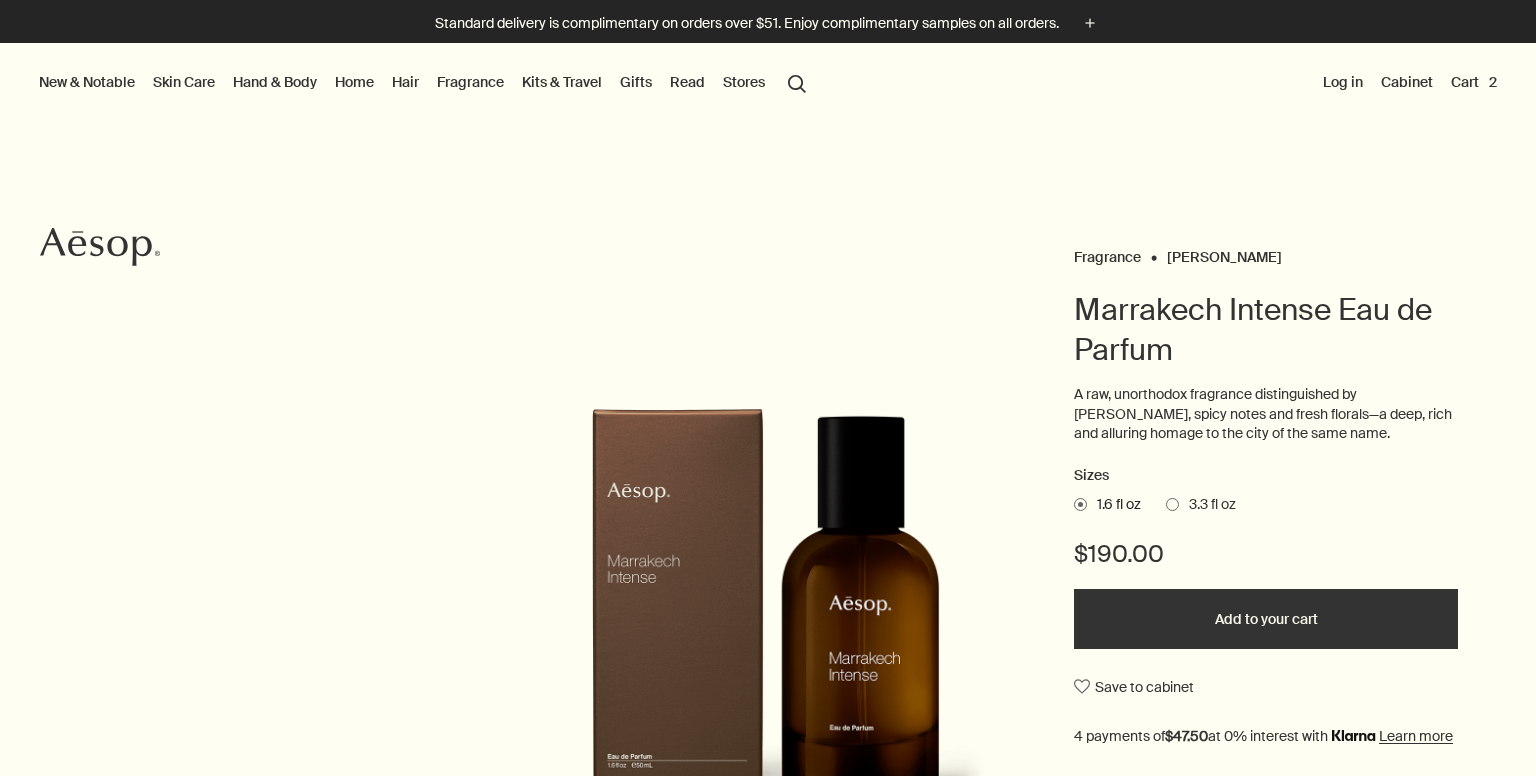 scroll, scrollTop: 0, scrollLeft: 0, axis: both 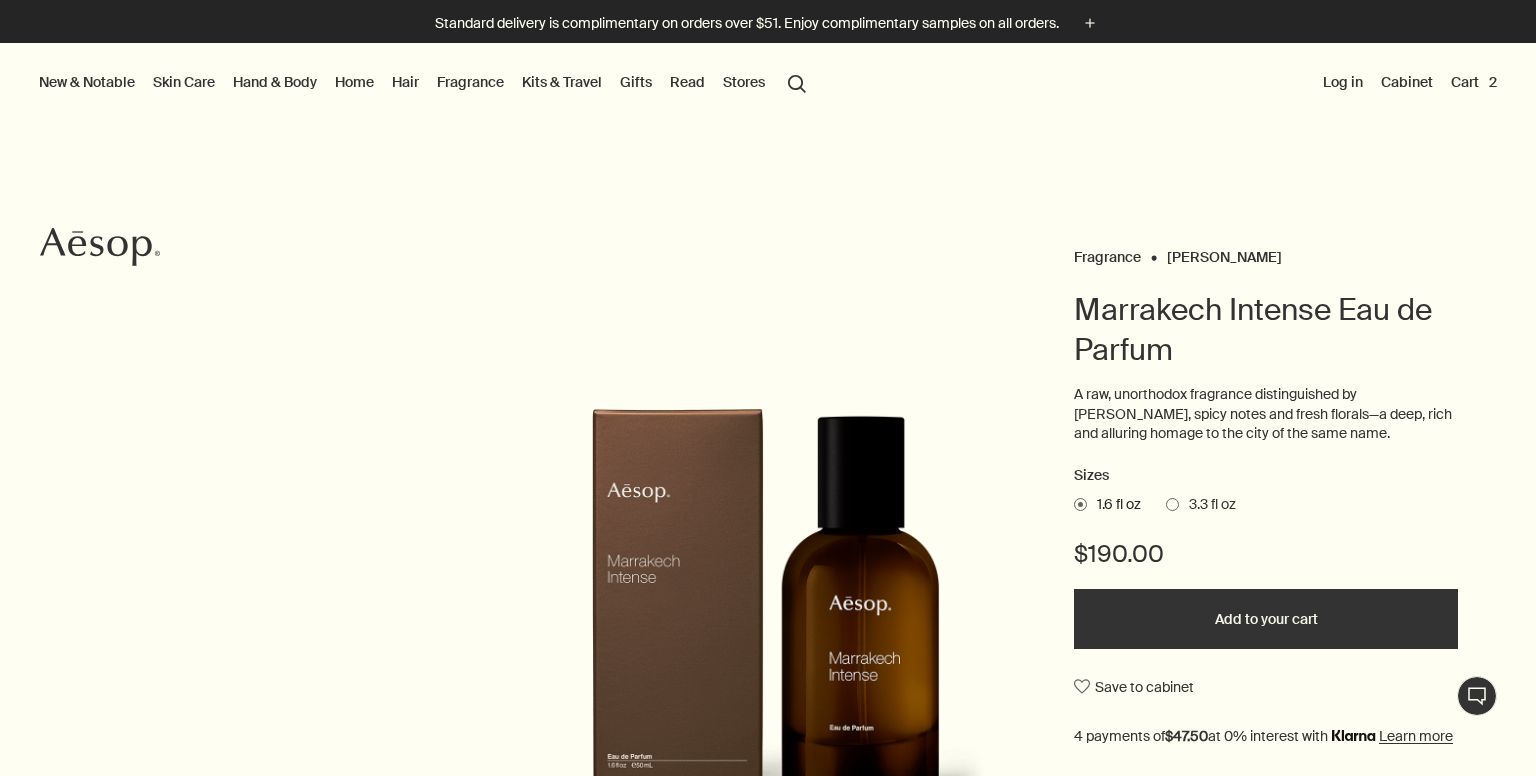 click at bounding box center [1172, 504] 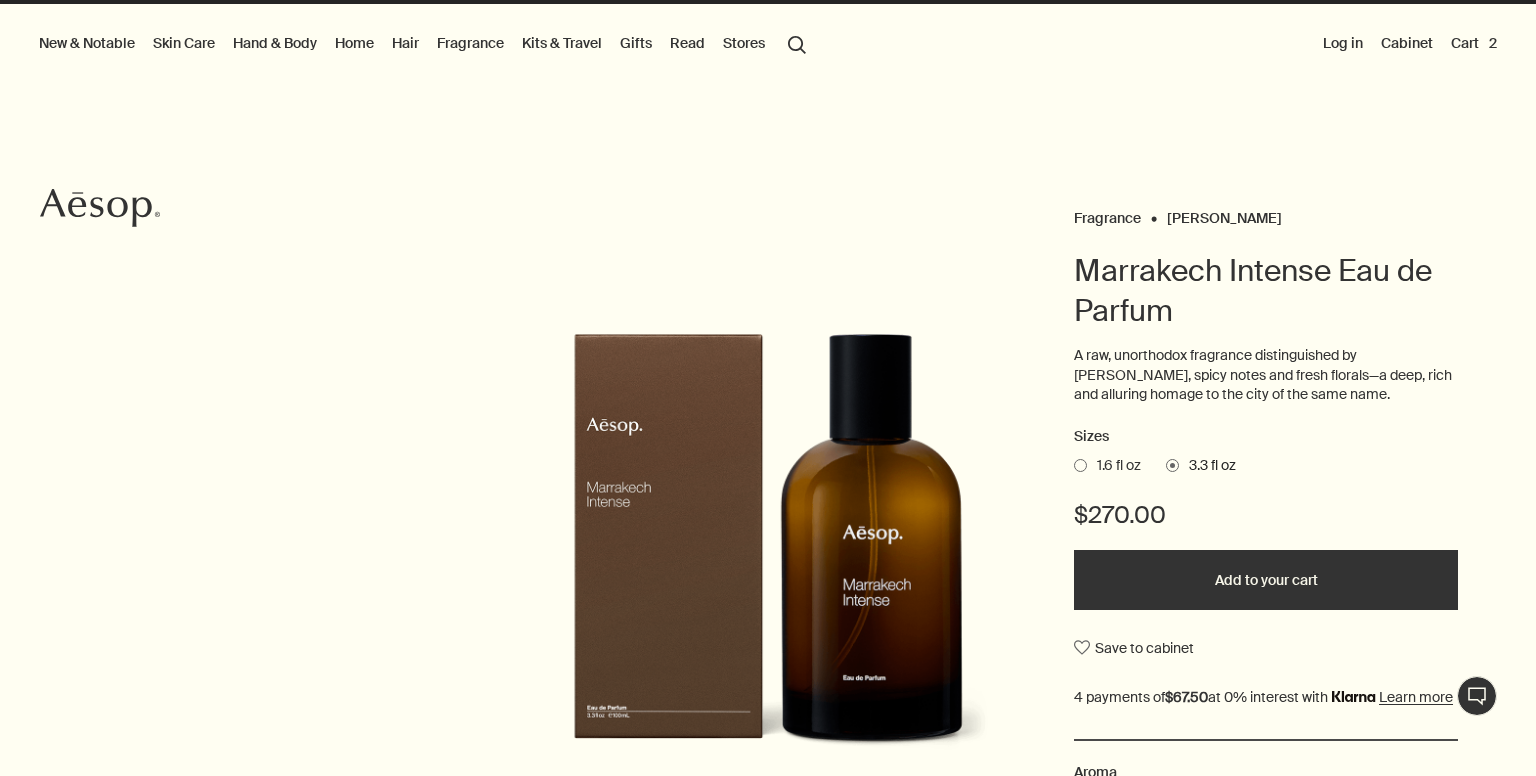 scroll, scrollTop: 0, scrollLeft: 0, axis: both 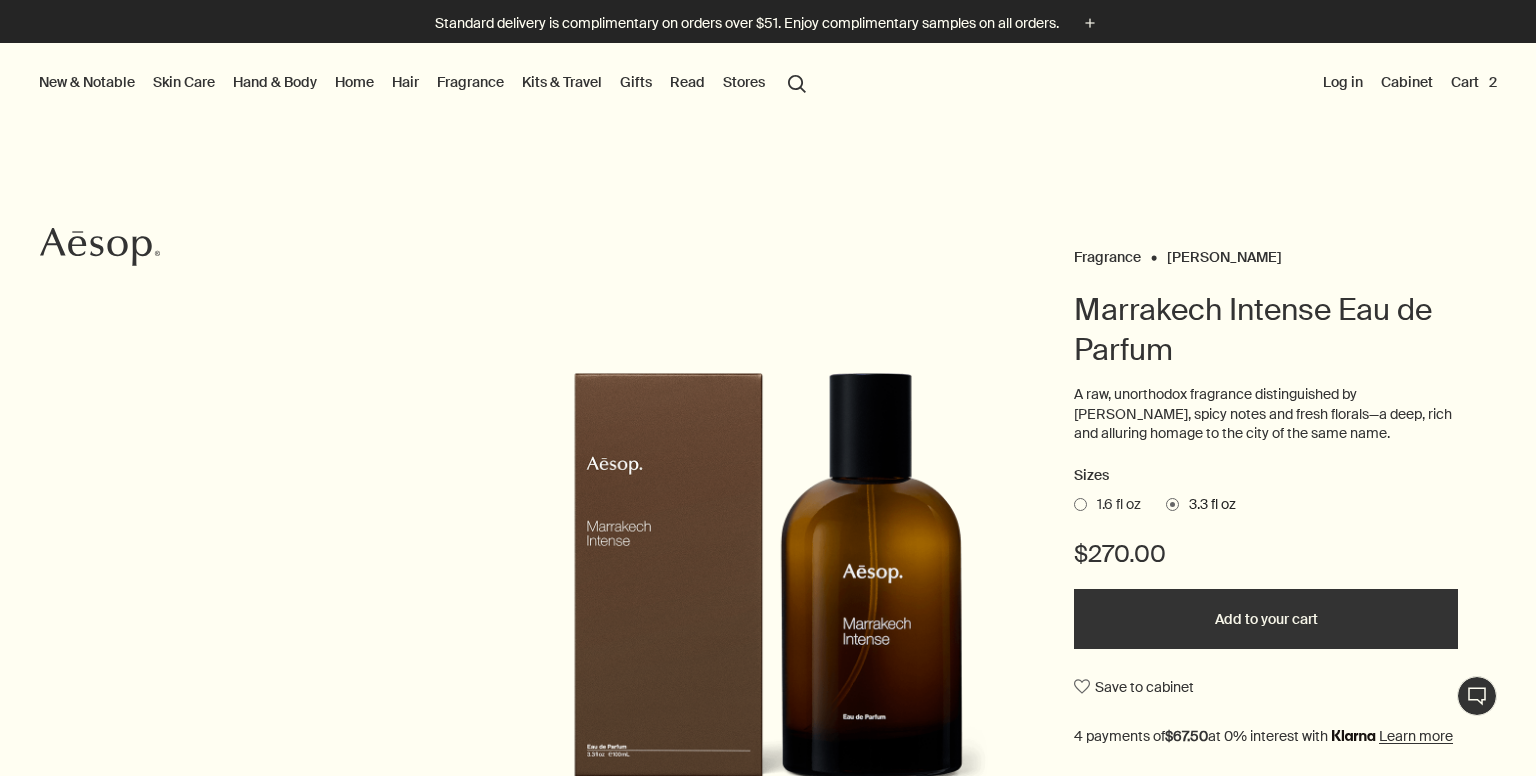 click at bounding box center (1080, 504) 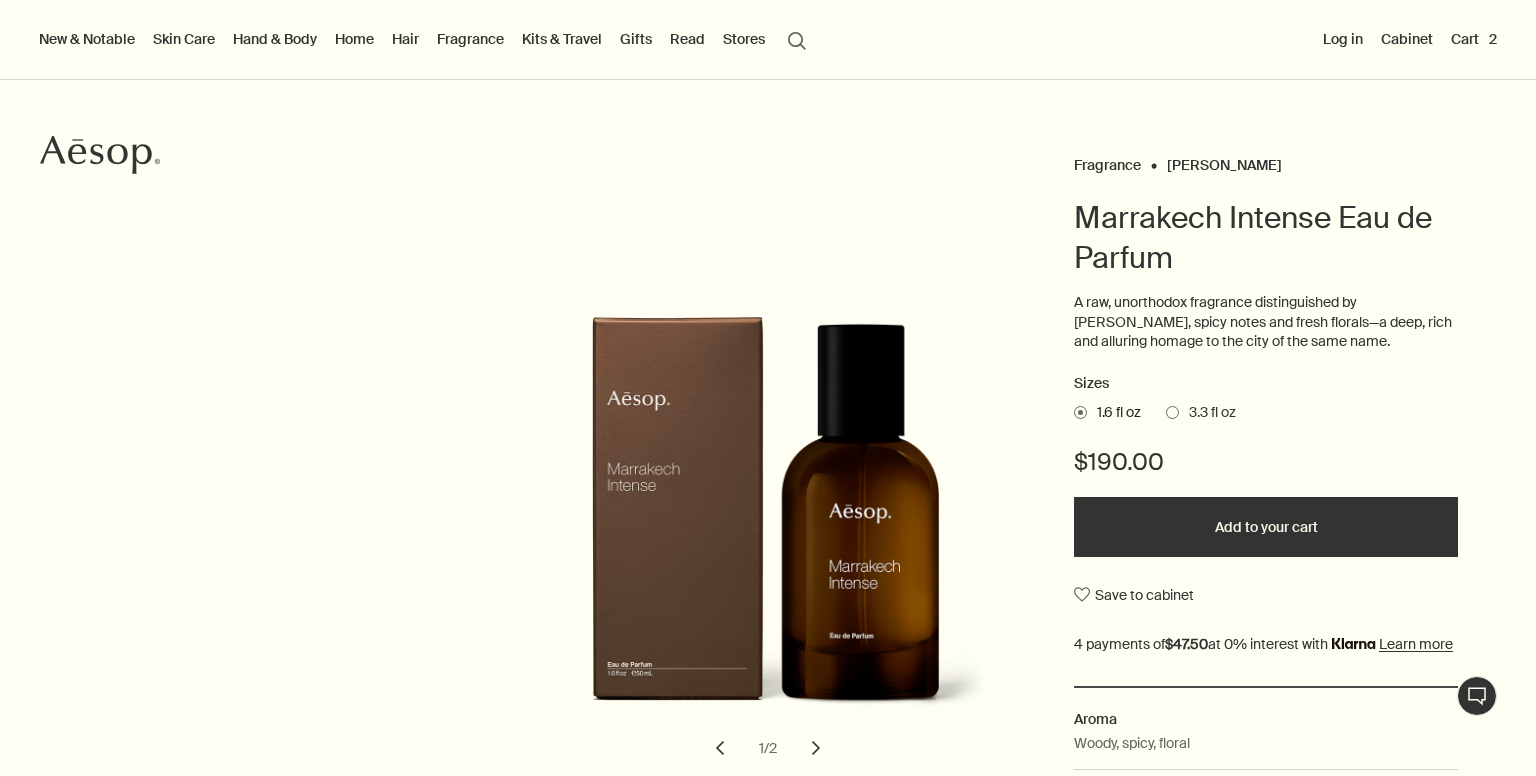 scroll, scrollTop: 100, scrollLeft: 0, axis: vertical 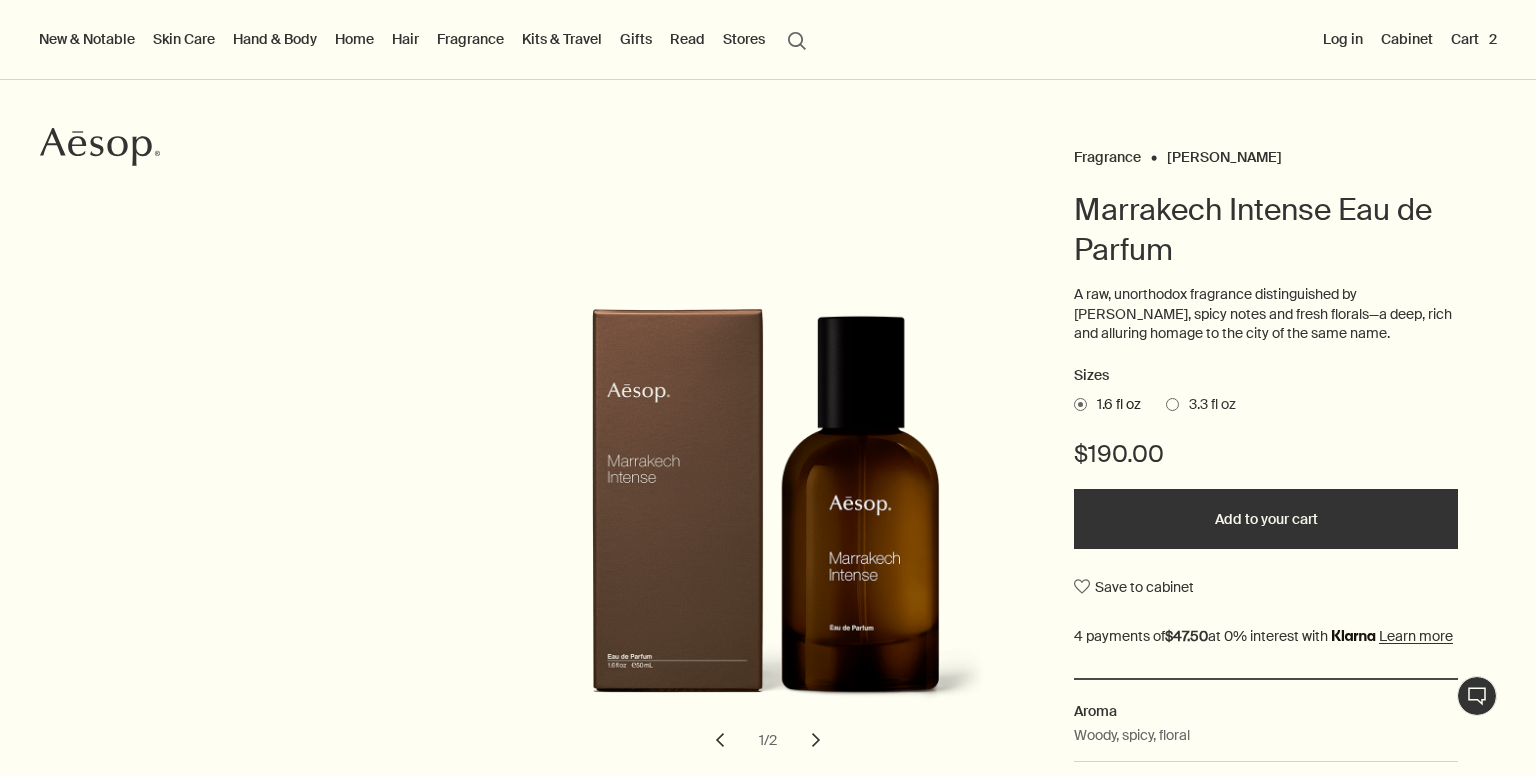 click at bounding box center (1172, 404) 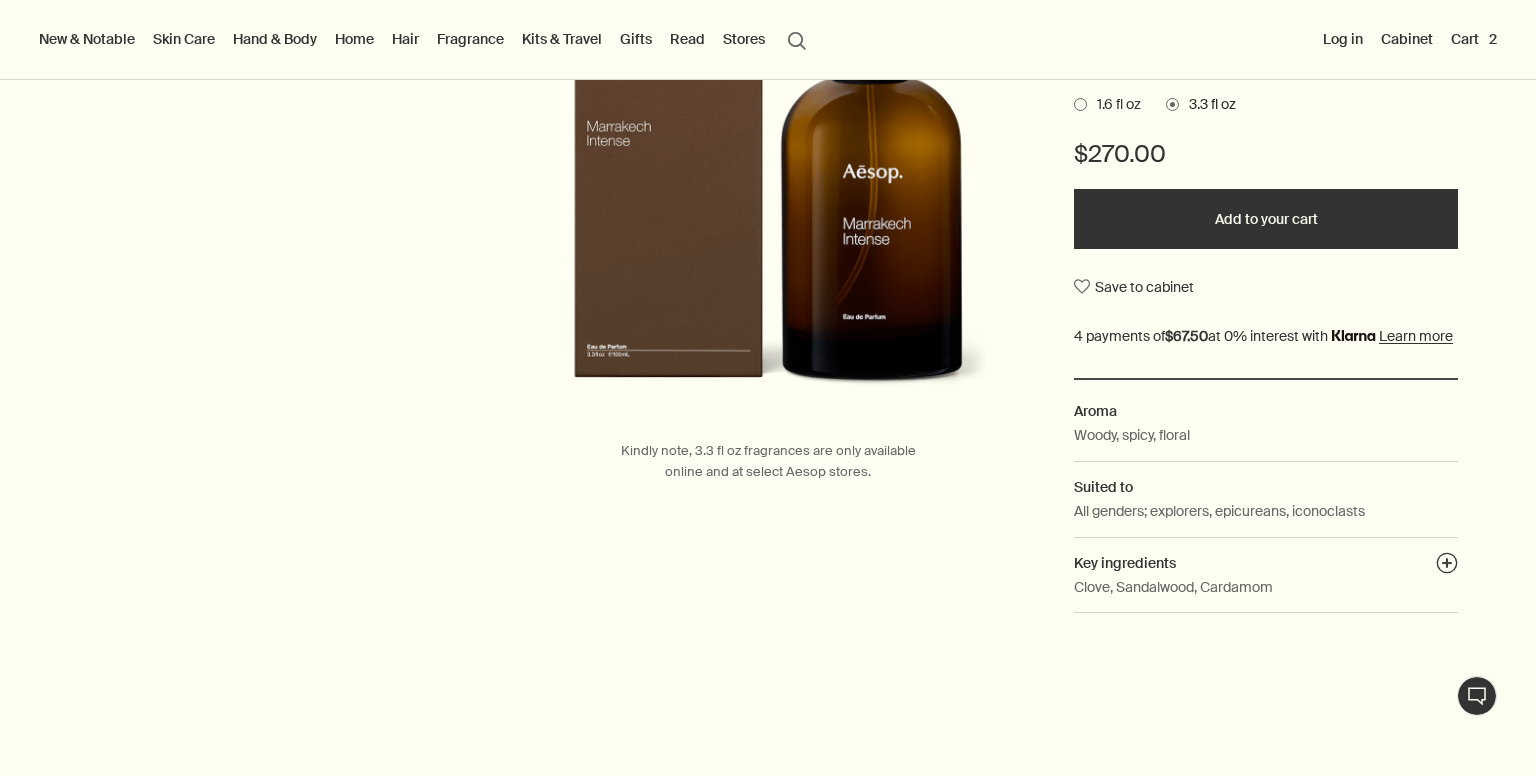 scroll, scrollTop: 0, scrollLeft: 0, axis: both 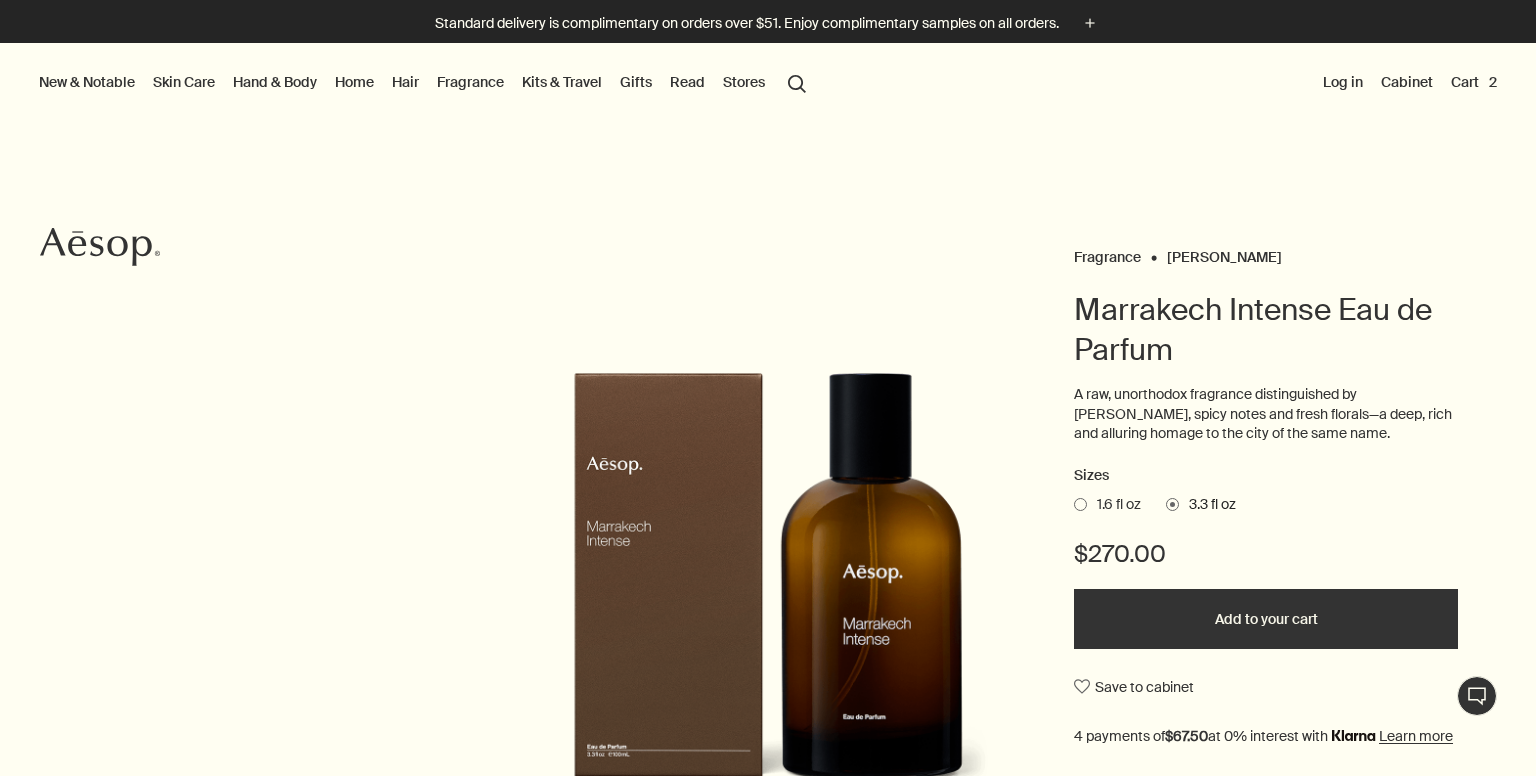 click on "Home" at bounding box center [354, 82] 